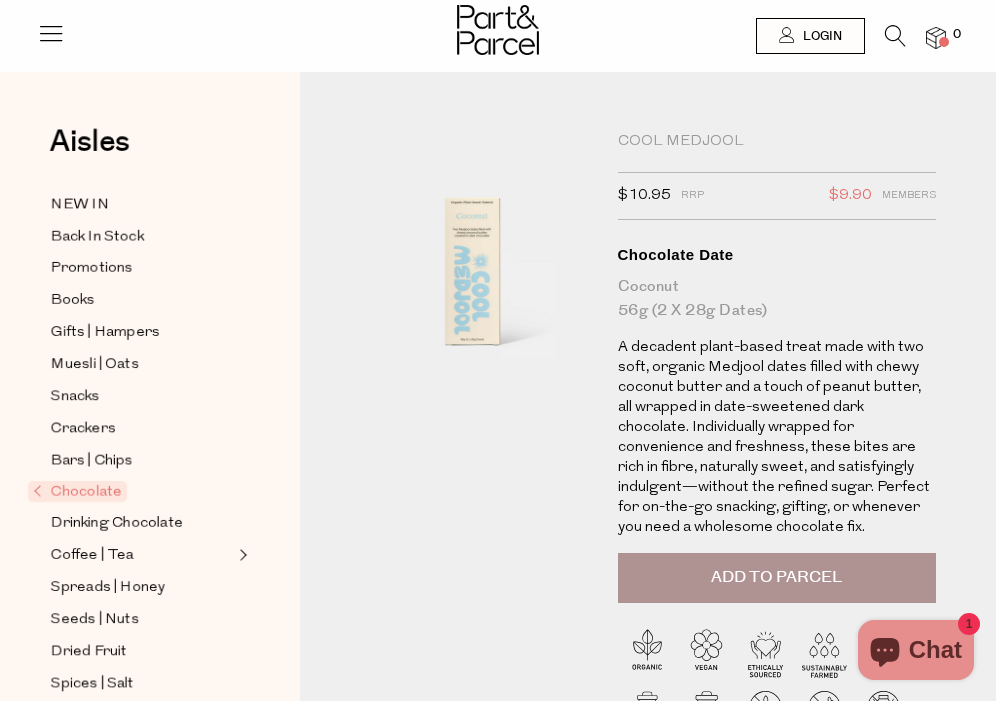 scroll, scrollTop: 0, scrollLeft: 0, axis: both 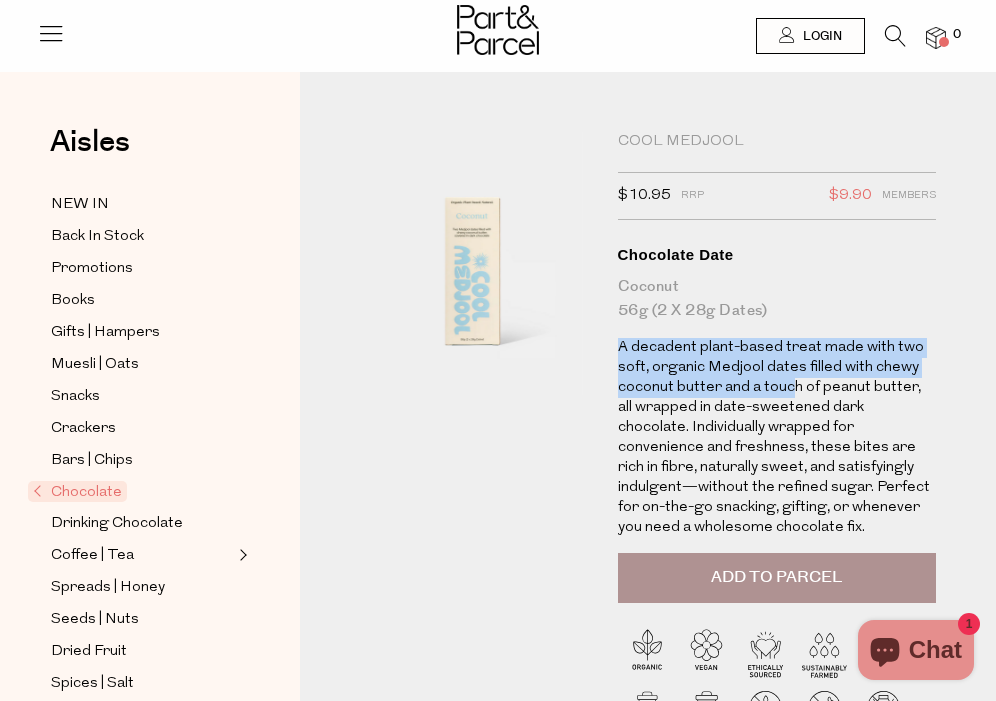 drag, startPoint x: 615, startPoint y: 344, endPoint x: 789, endPoint y: 380, distance: 177.68512 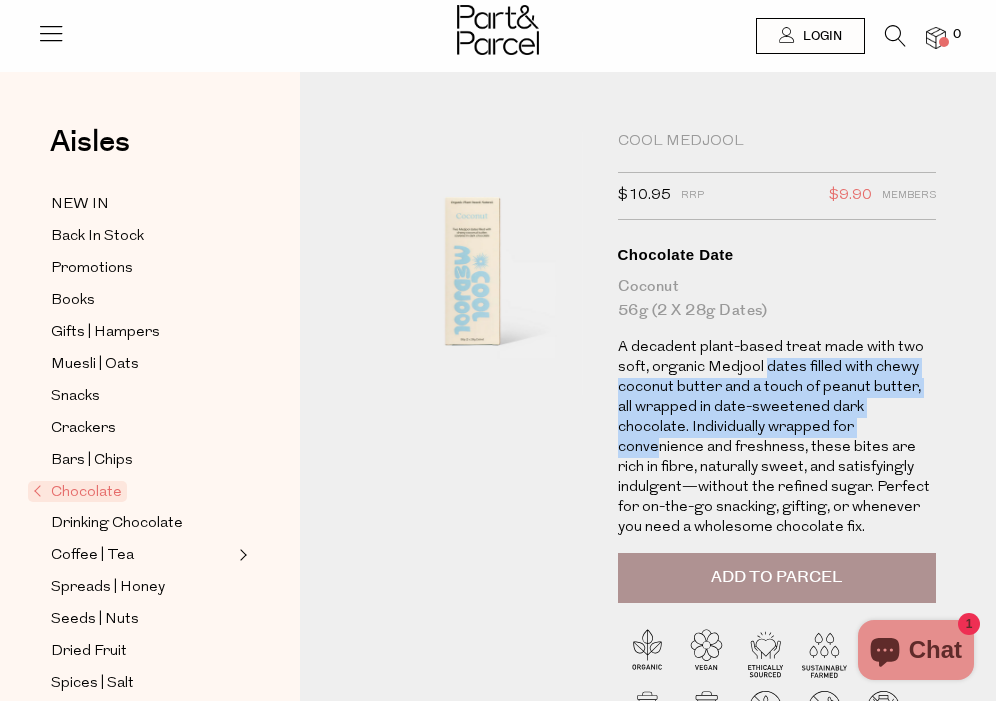 drag, startPoint x: 762, startPoint y: 366, endPoint x: 822, endPoint y: 425, distance: 84.14868 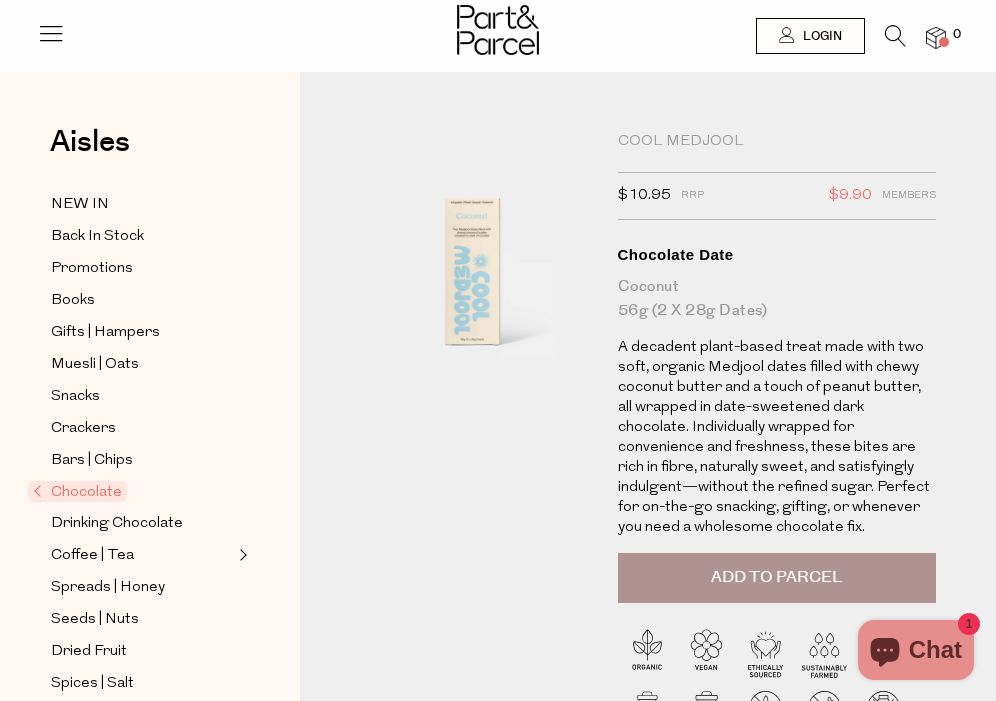 click at bounding box center (498, 30) 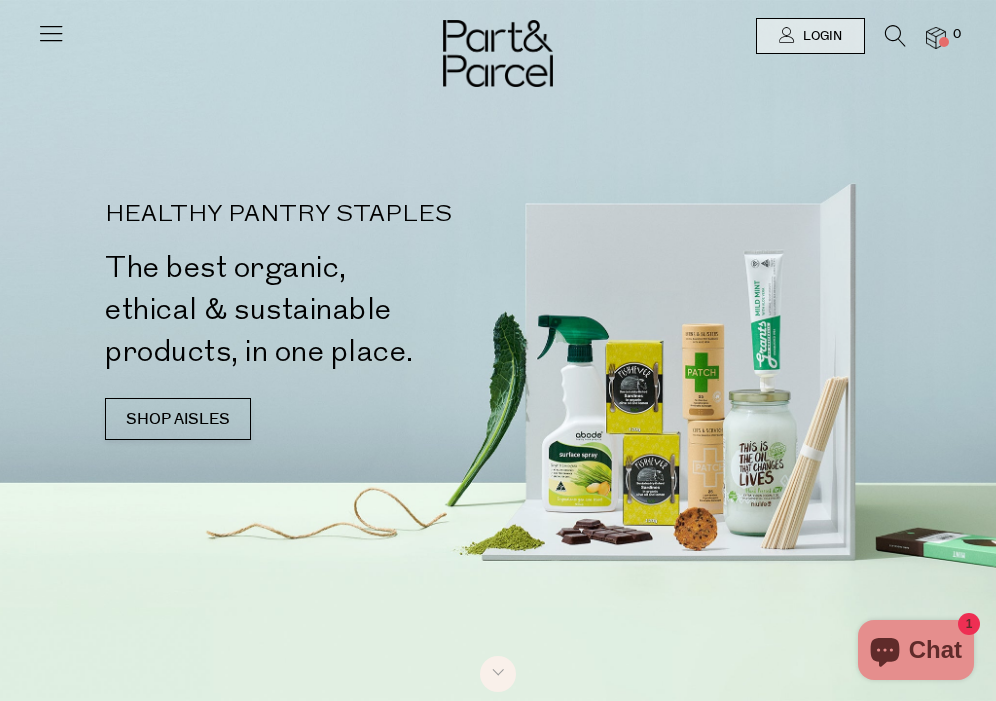 scroll, scrollTop: 0, scrollLeft: 0, axis: both 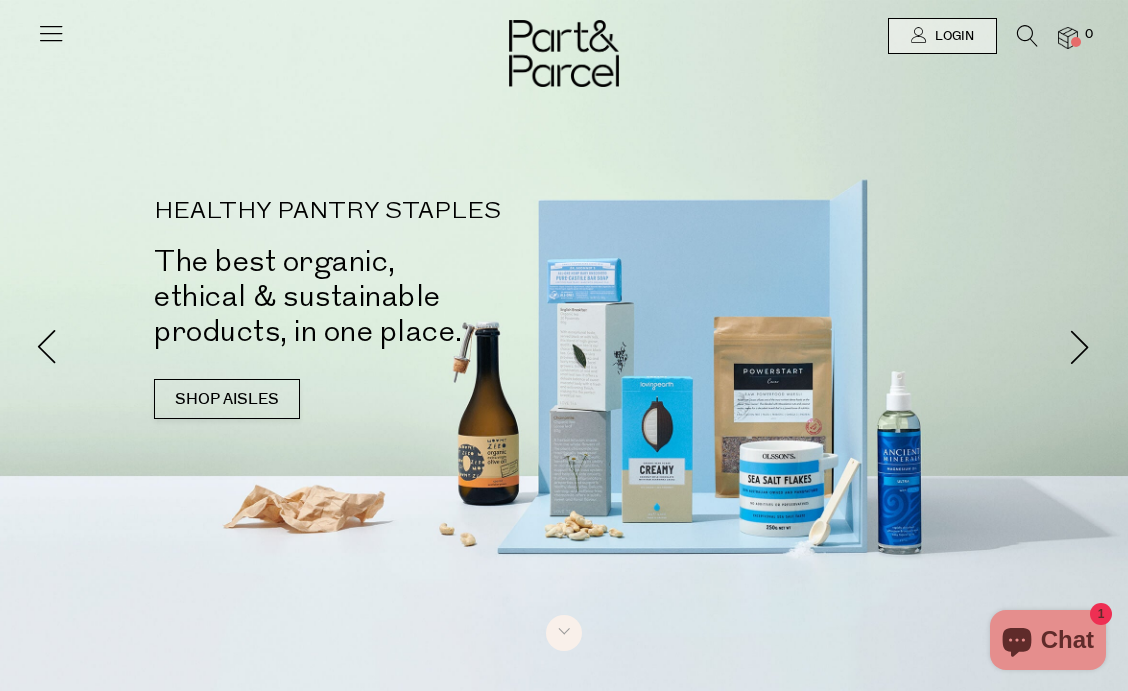 click at bounding box center (564, 53) 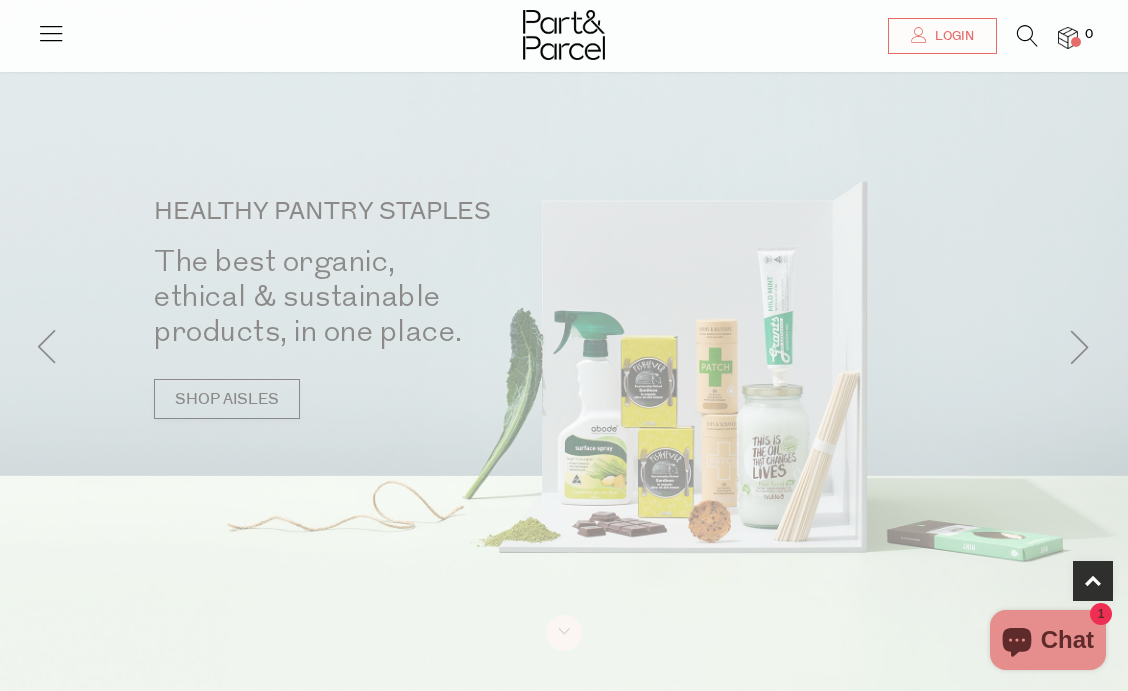 scroll, scrollTop: 379, scrollLeft: 0, axis: vertical 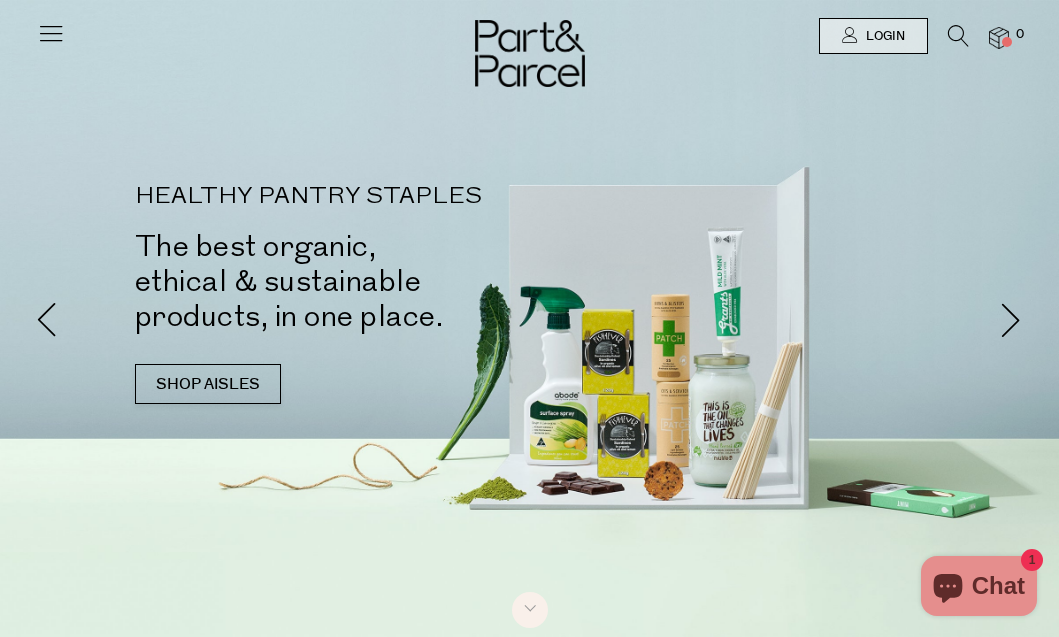 click at bounding box center [529, 318] 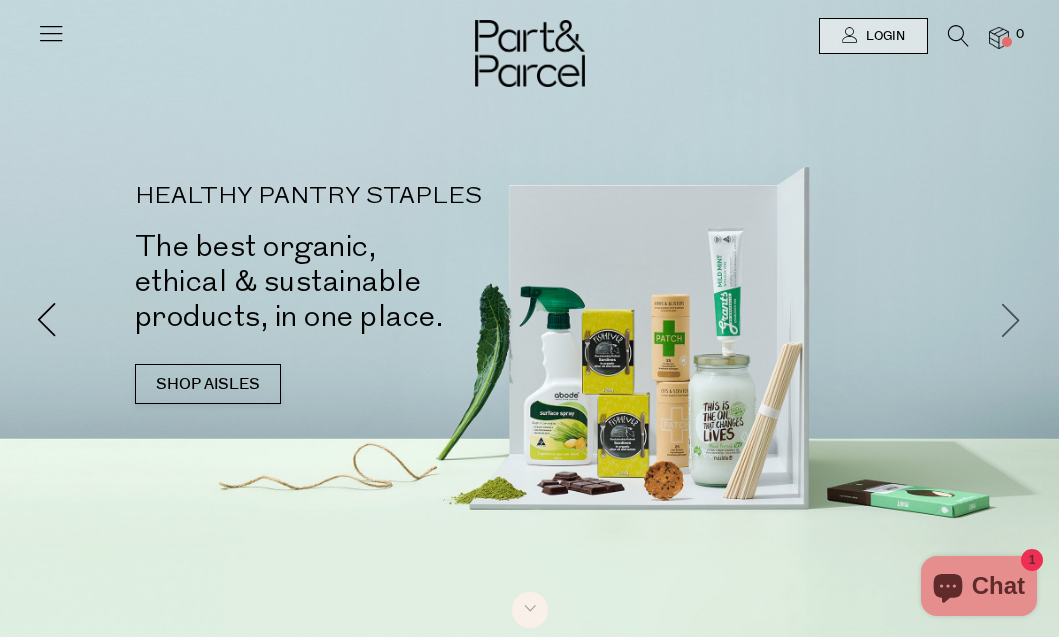 click at bounding box center [1011, 318] 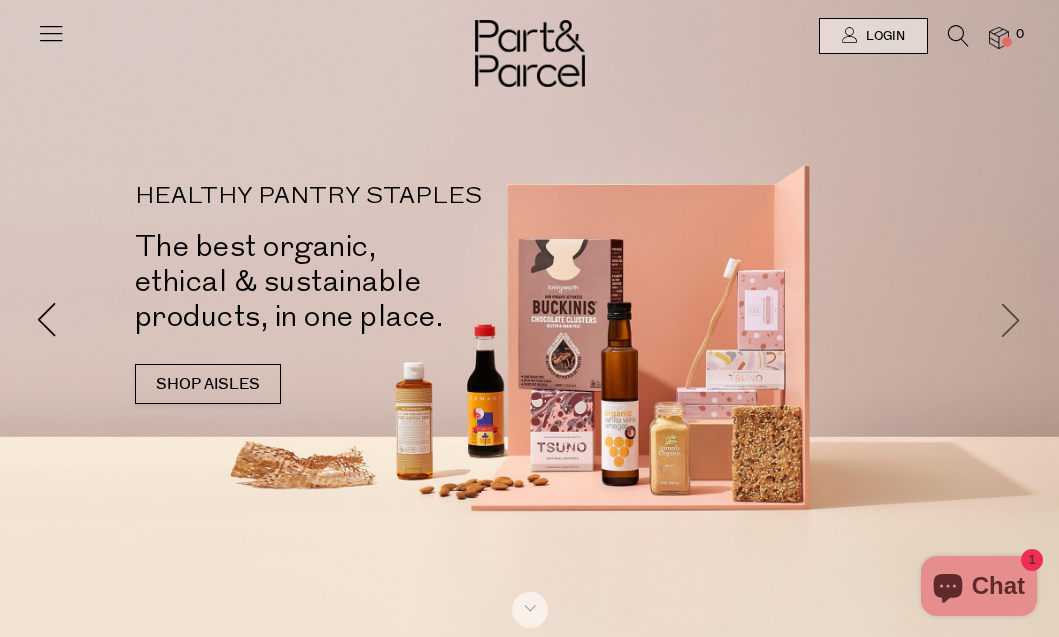 click at bounding box center (1011, 318) 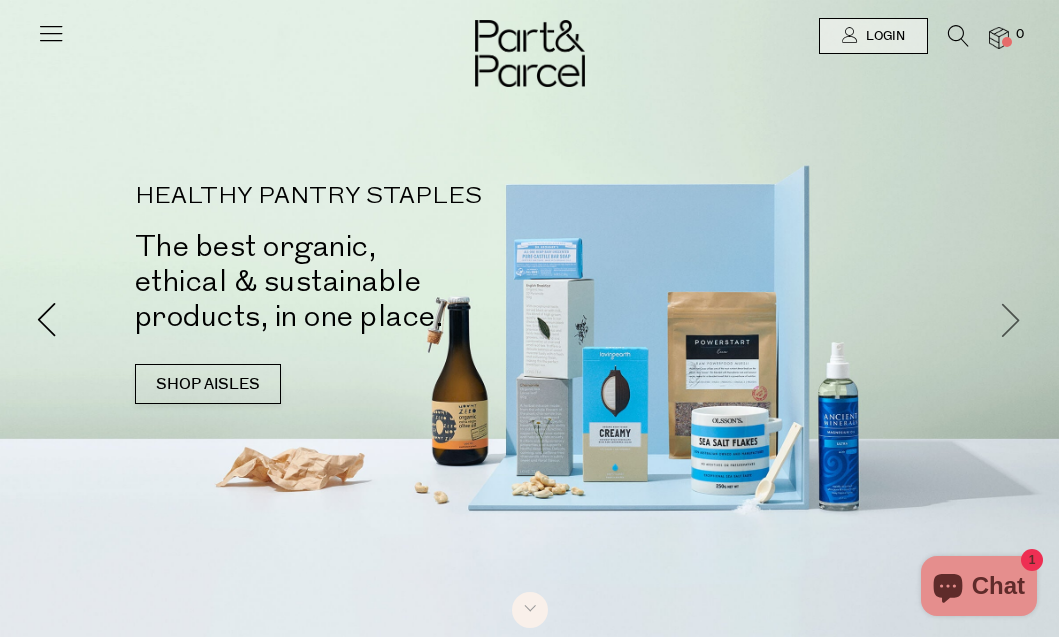 click at bounding box center [1011, 318] 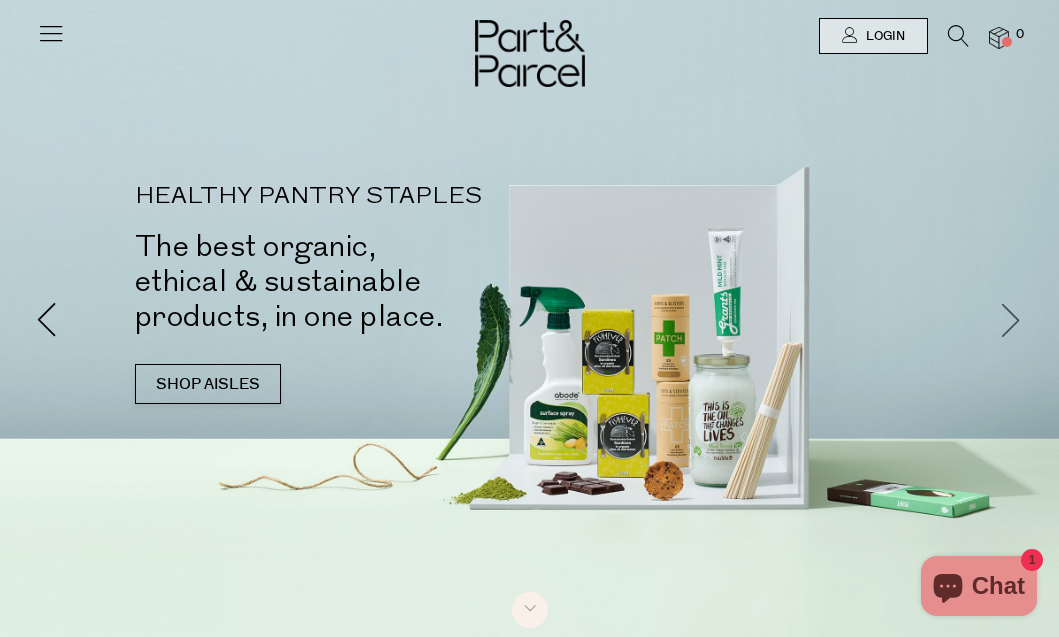 click at bounding box center (1011, 318) 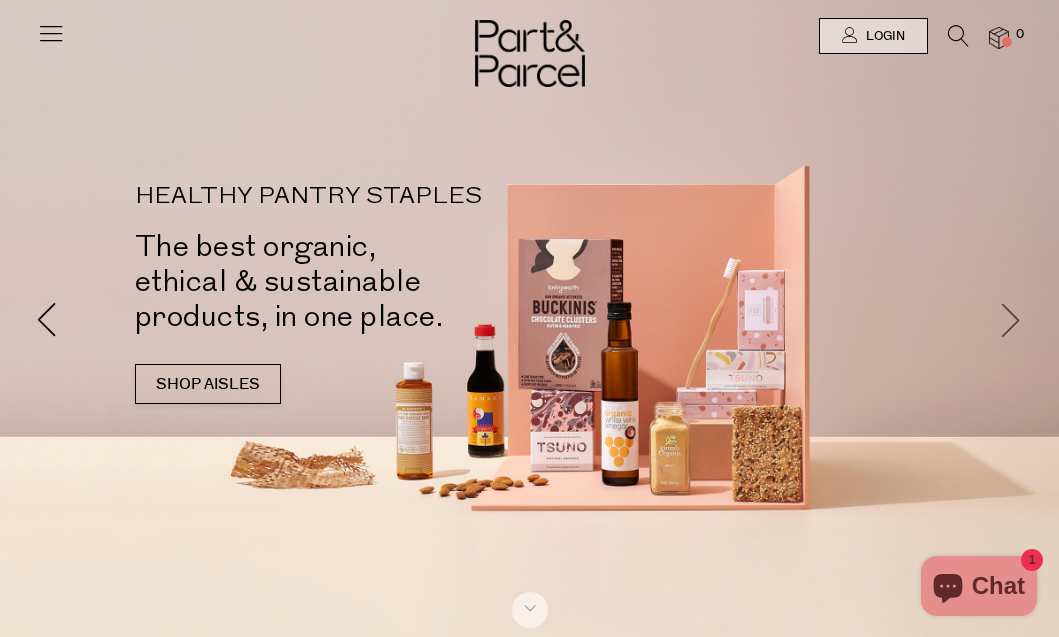 click at bounding box center (1011, 318) 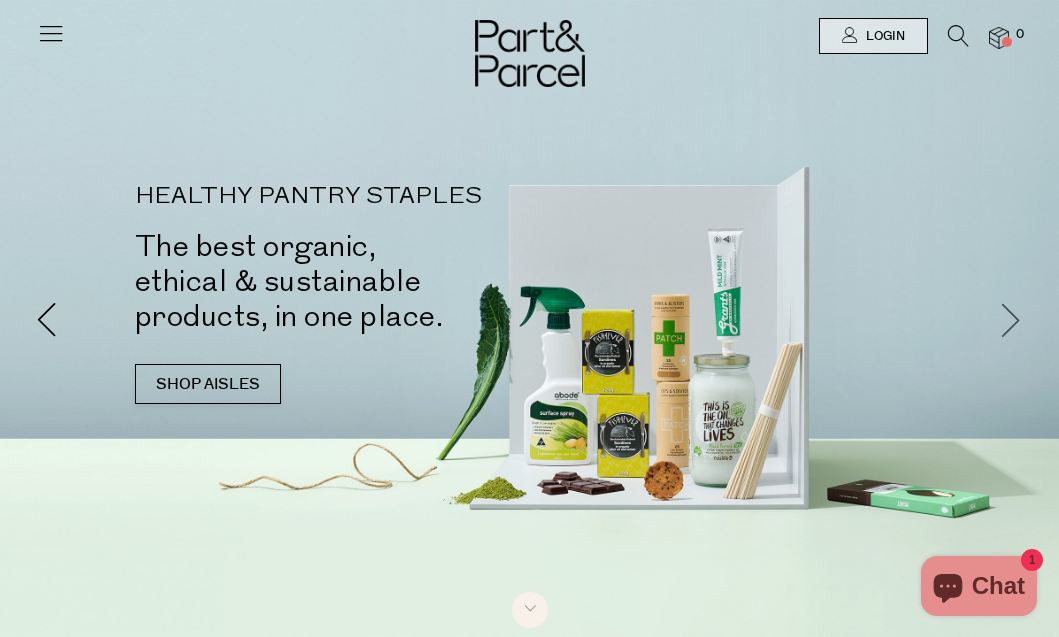 click at bounding box center (1011, 318) 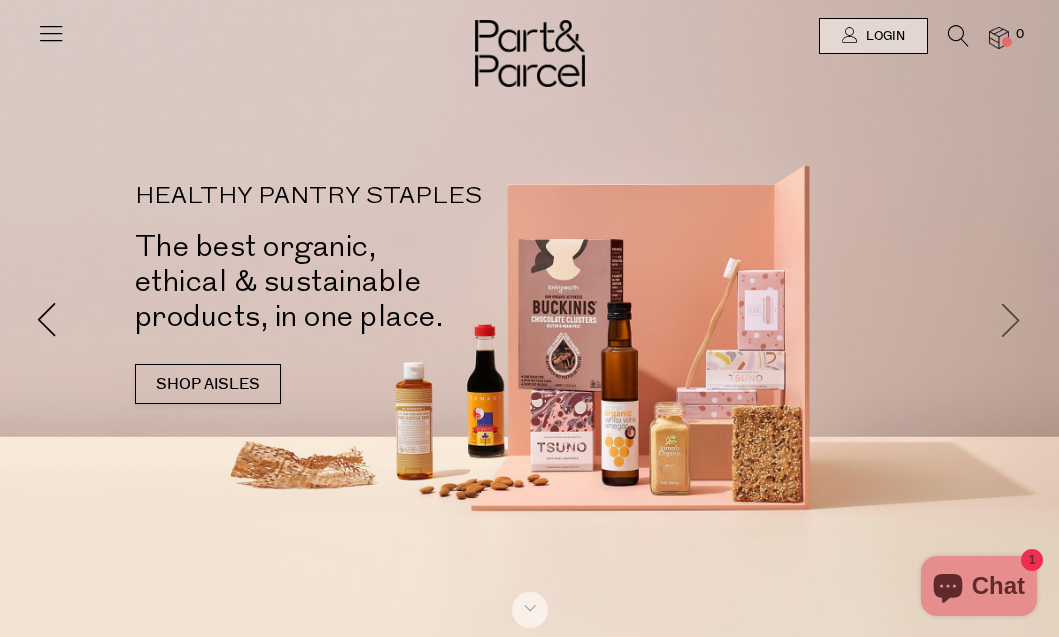 click at bounding box center [1011, 318] 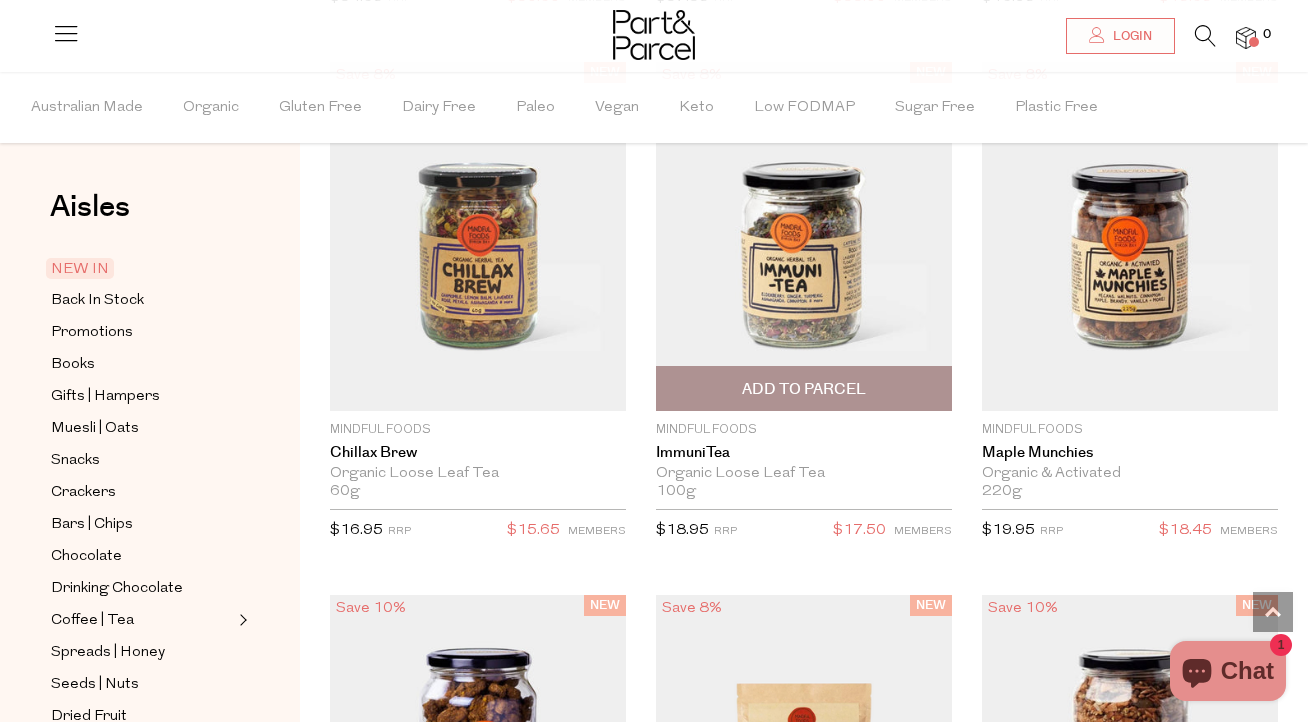 scroll, scrollTop: 3808, scrollLeft: 0, axis: vertical 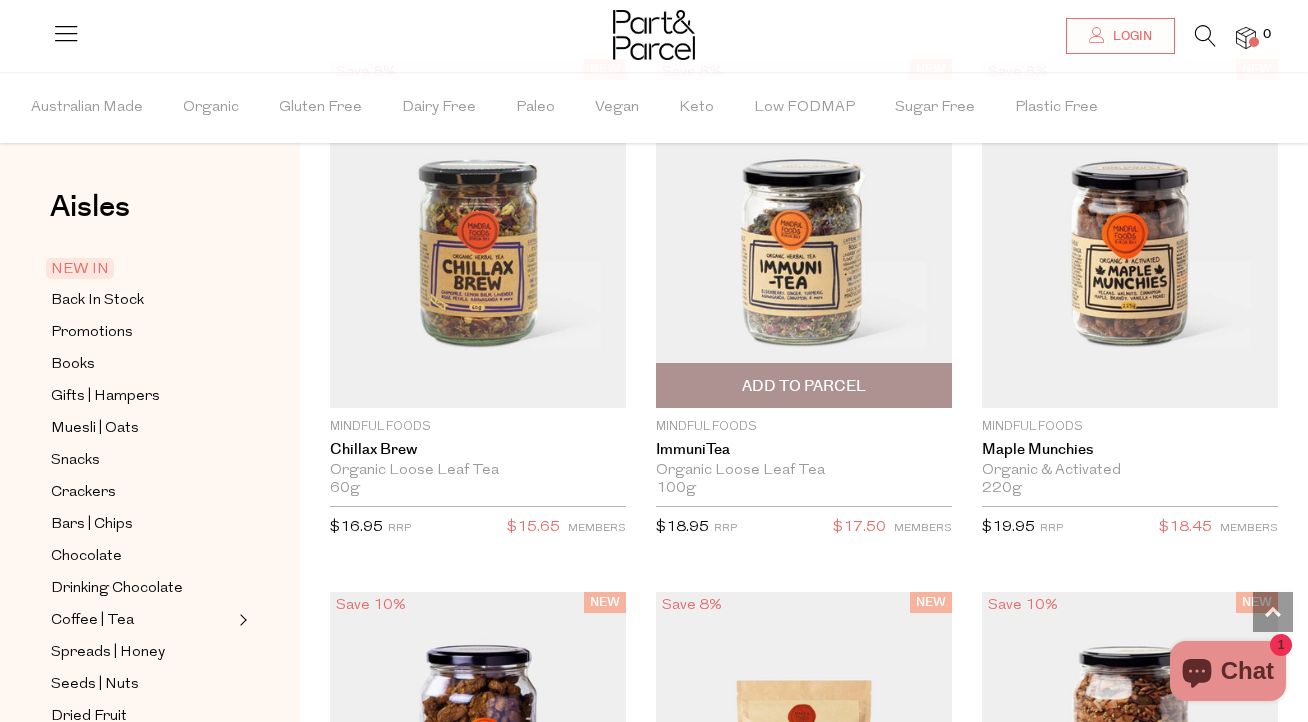 click at bounding box center [804, 233] 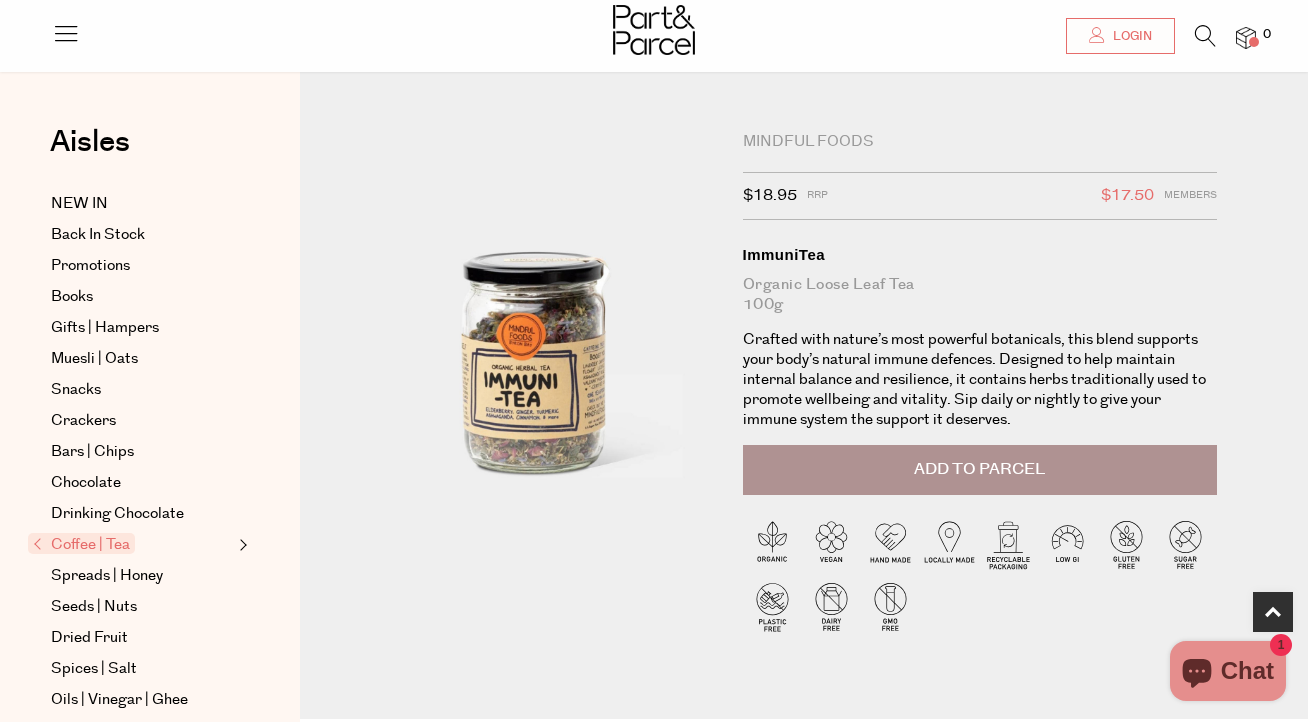 scroll, scrollTop: 571, scrollLeft: 0, axis: vertical 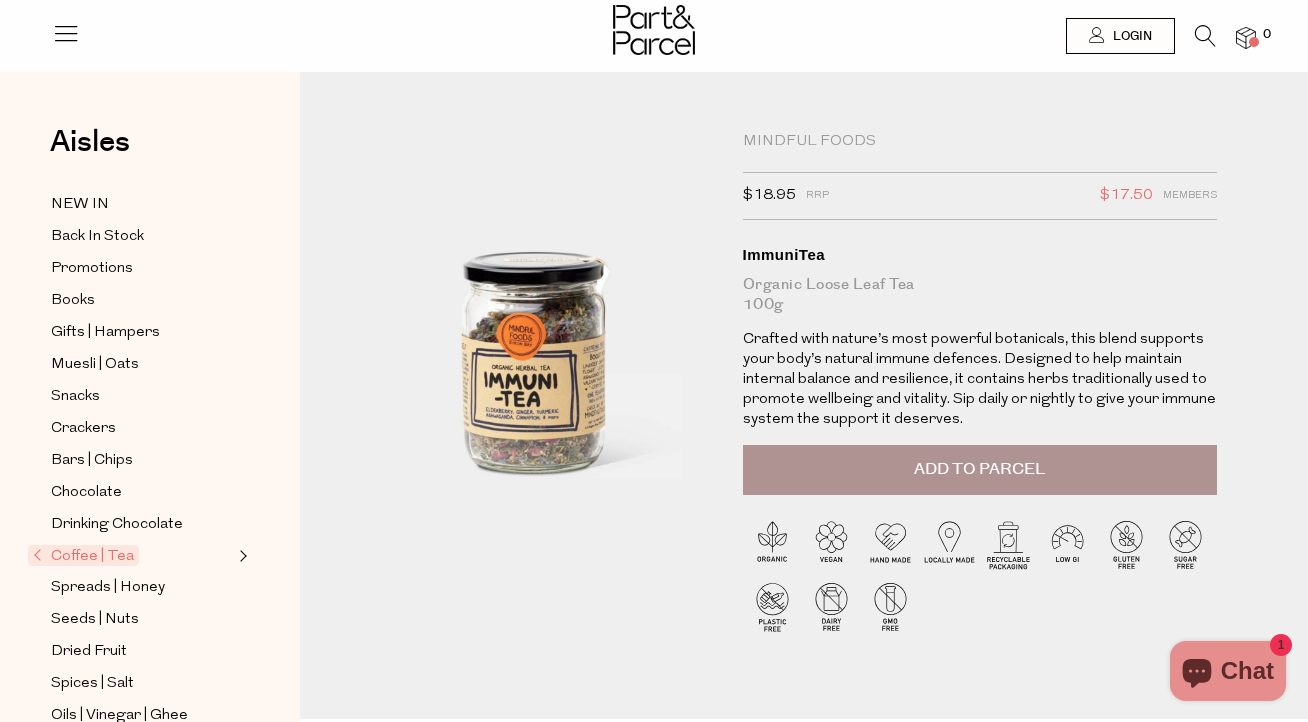 click on "ImmuniTea" at bounding box center (980, 255) 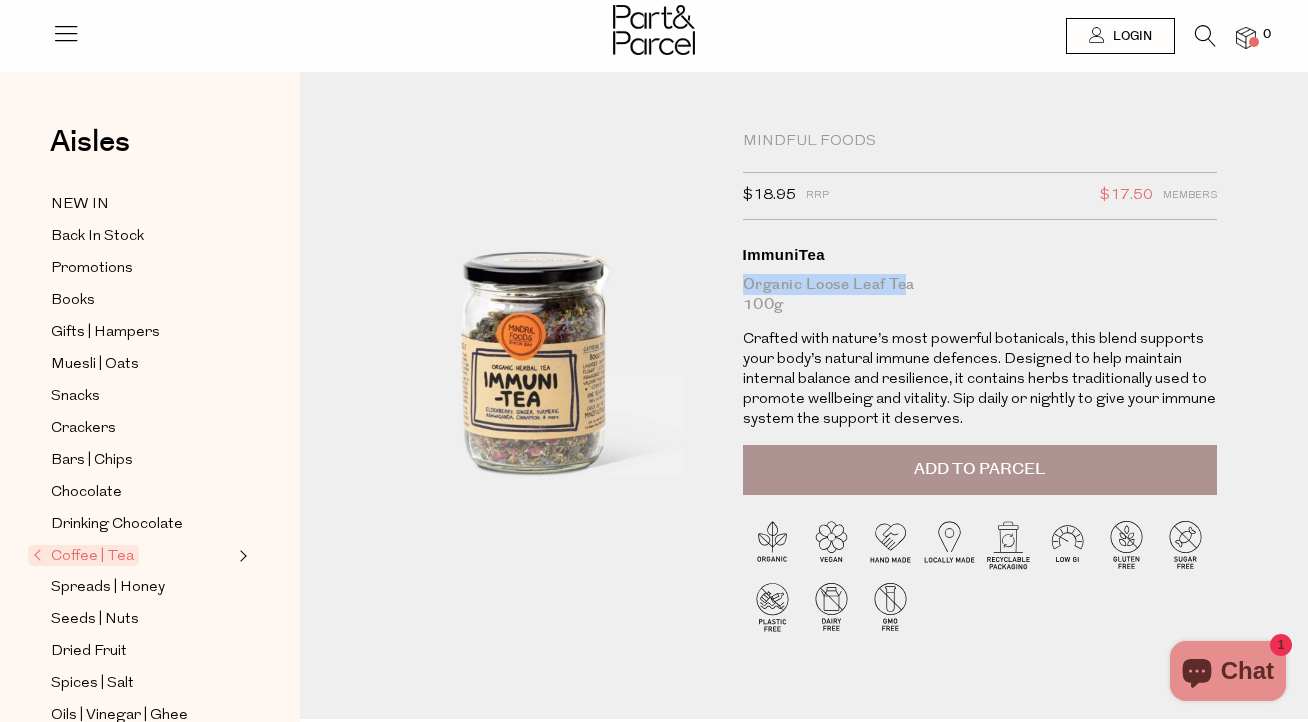 drag, startPoint x: 744, startPoint y: 280, endPoint x: 916, endPoint y: 277, distance: 172.02615 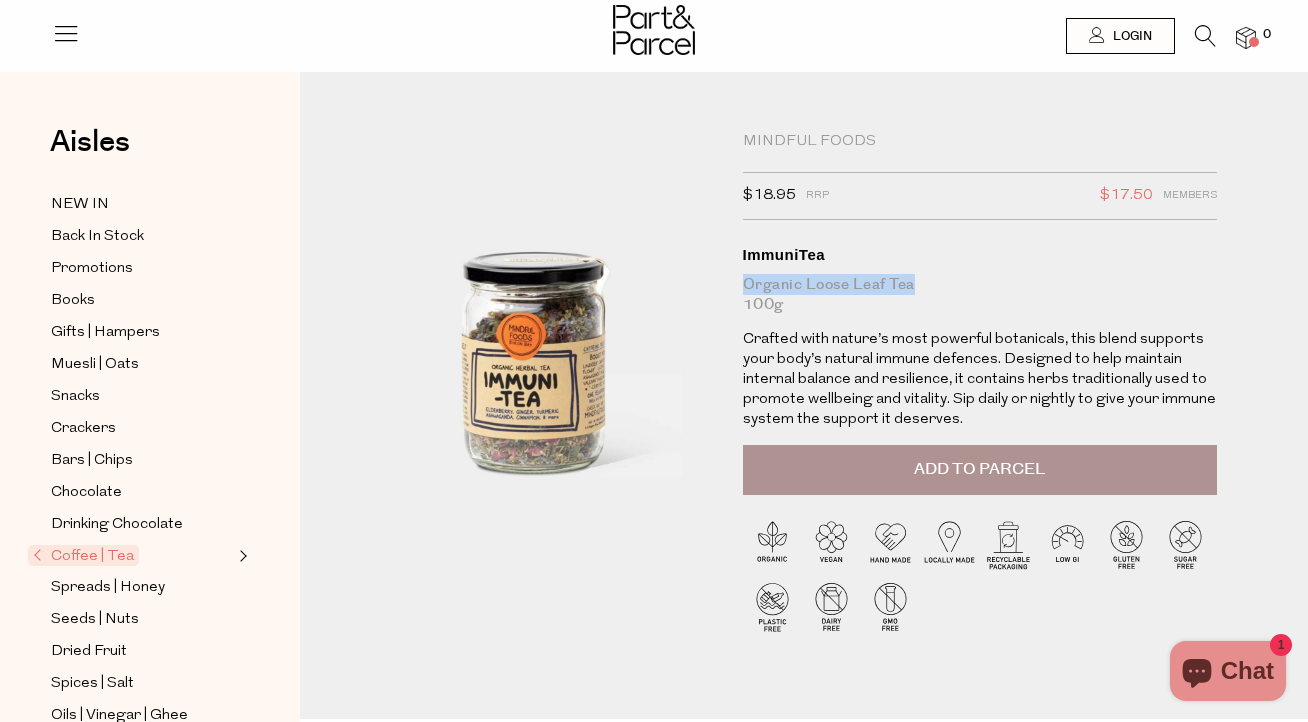 click on "Organic Loose Leaf Tea 100g" at bounding box center (980, 295) 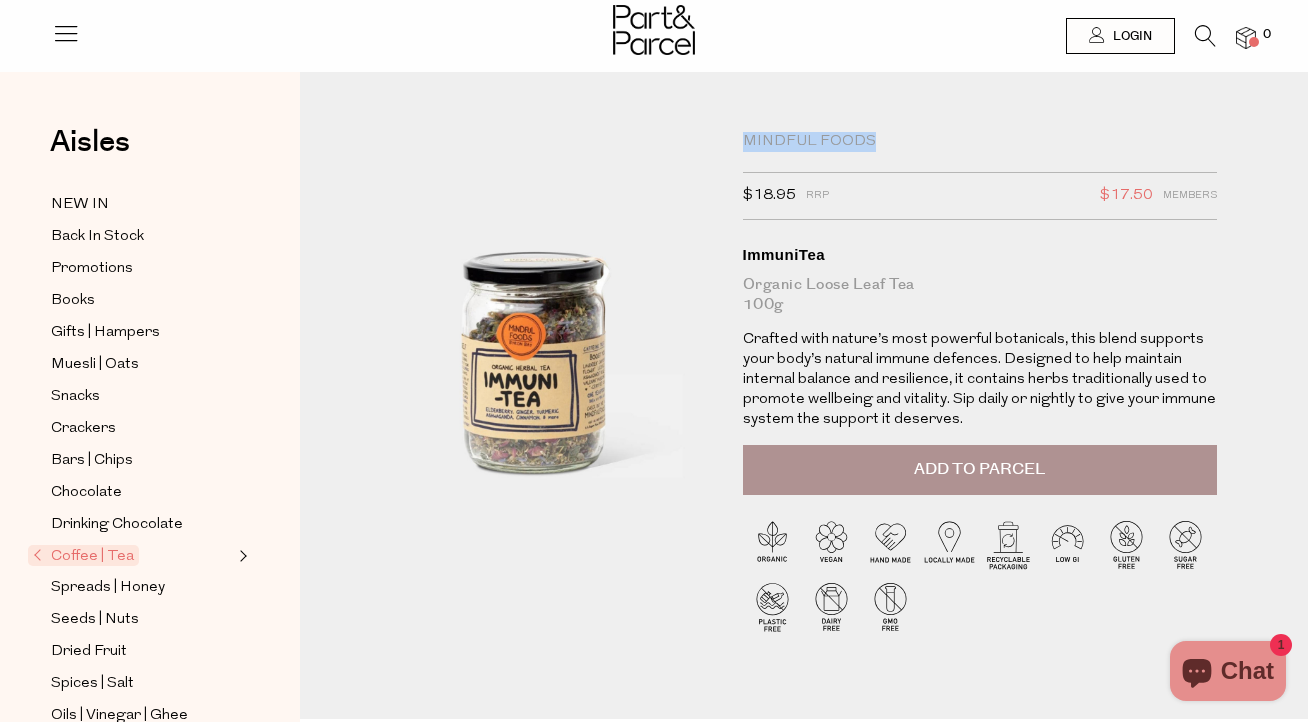 drag, startPoint x: 735, startPoint y: 137, endPoint x: 924, endPoint y: 149, distance: 189.38057 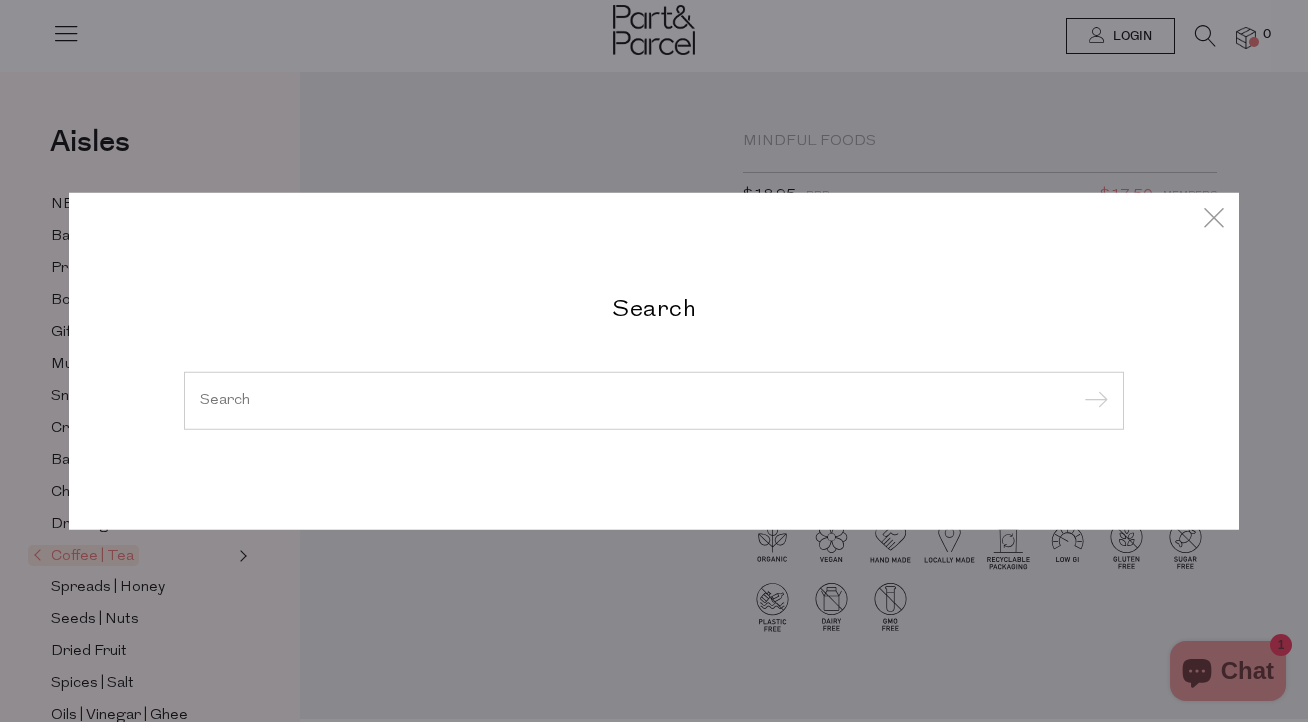 click at bounding box center [654, 400] 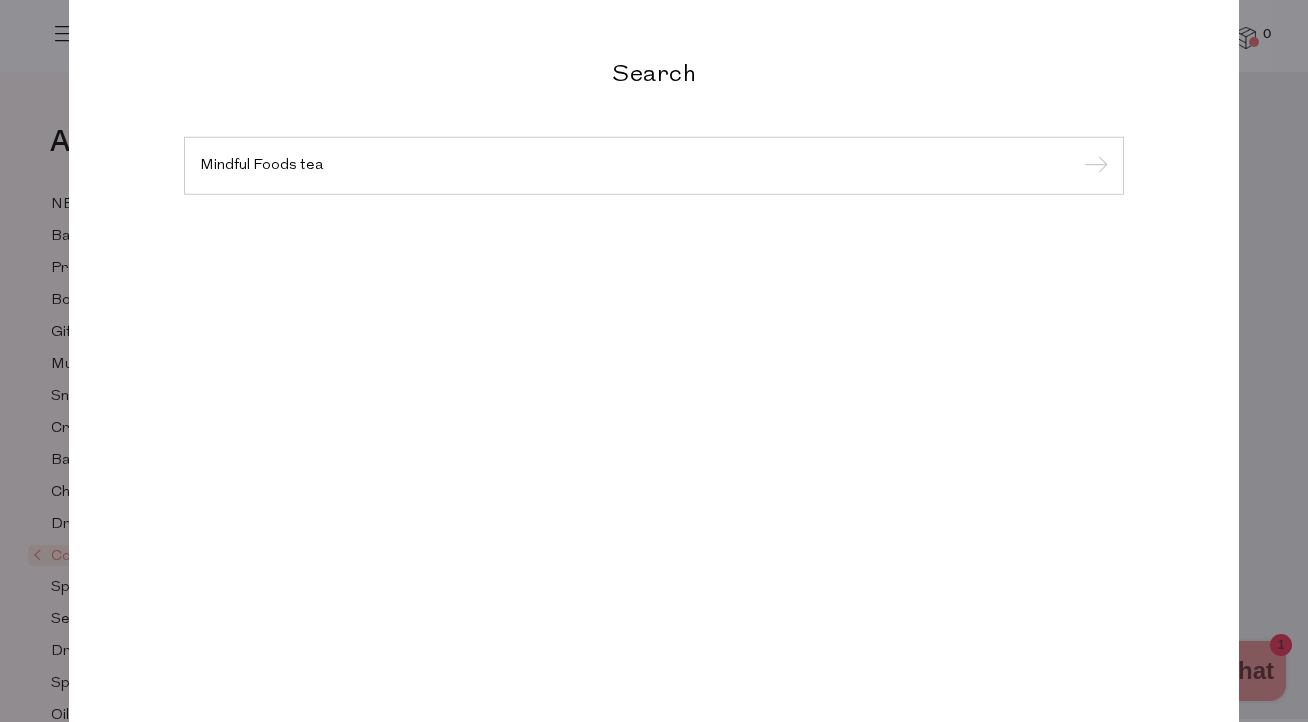 type on "Mindful Foods tea" 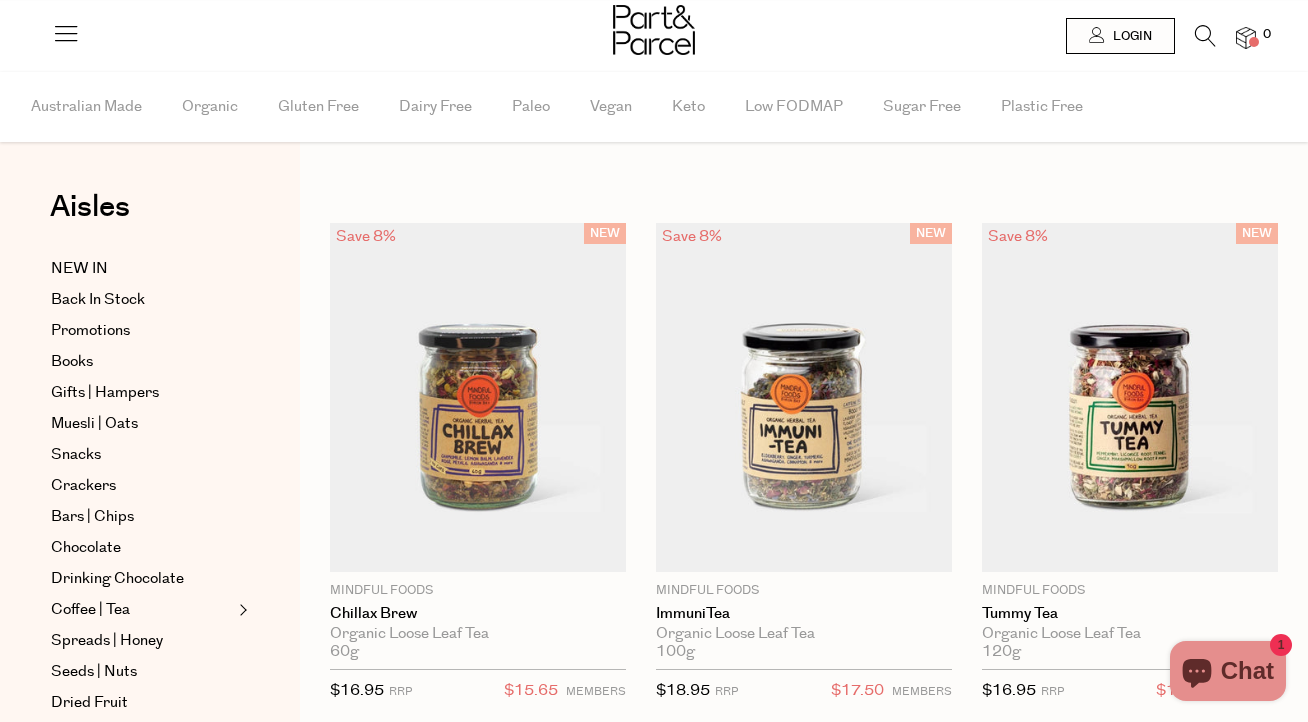 scroll, scrollTop: 0, scrollLeft: 0, axis: both 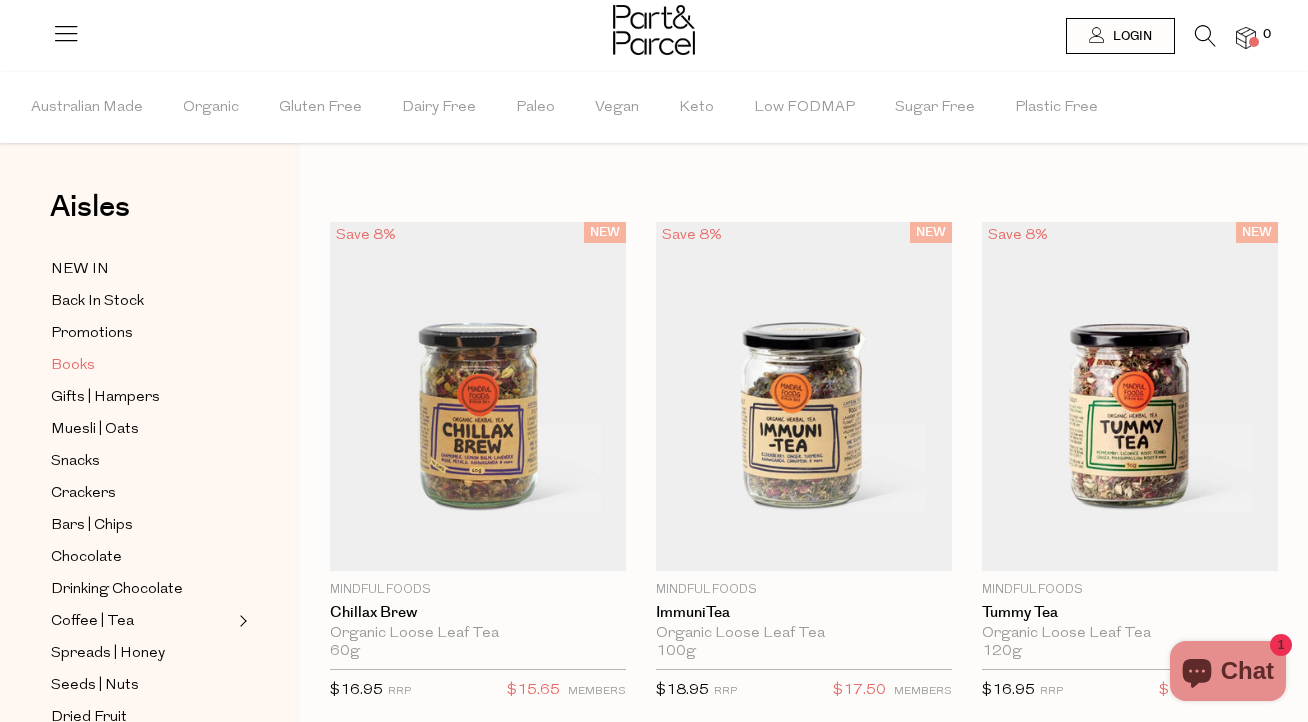 click on "Books" at bounding box center (142, 365) 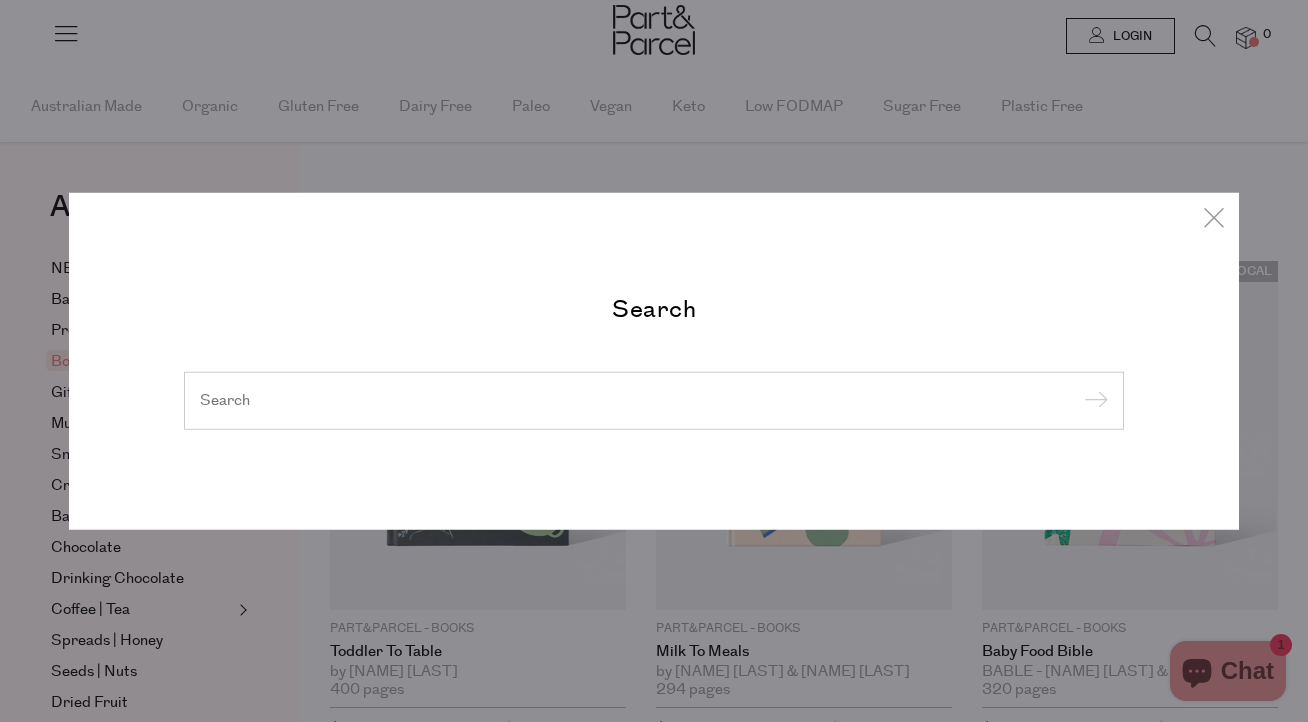 scroll, scrollTop: 0, scrollLeft: 0, axis: both 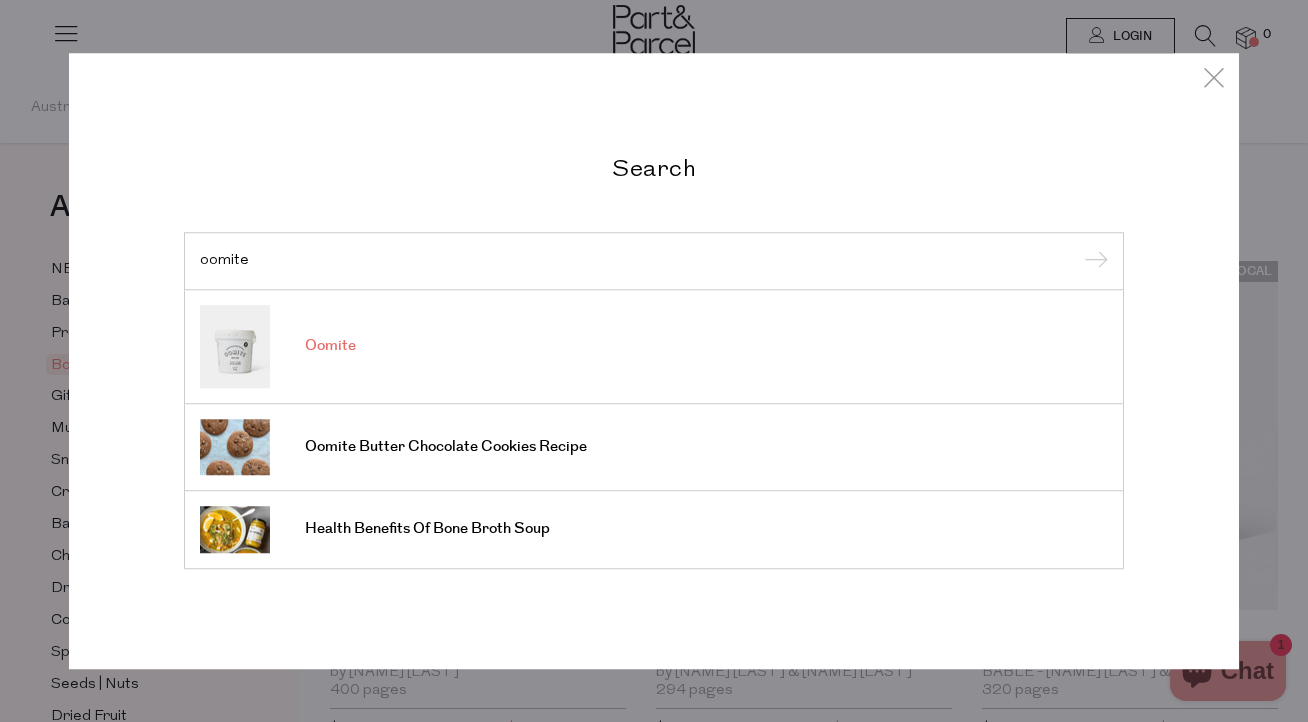 type on "oomite" 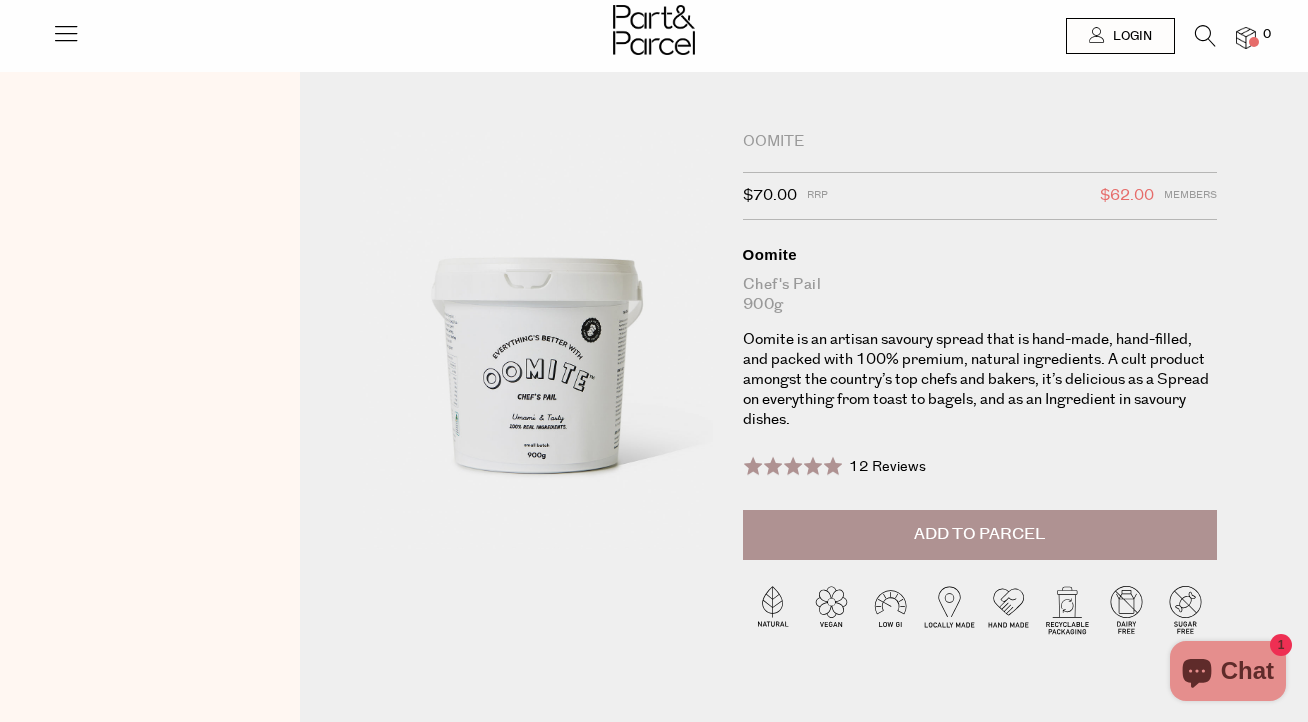 scroll, scrollTop: 0, scrollLeft: 0, axis: both 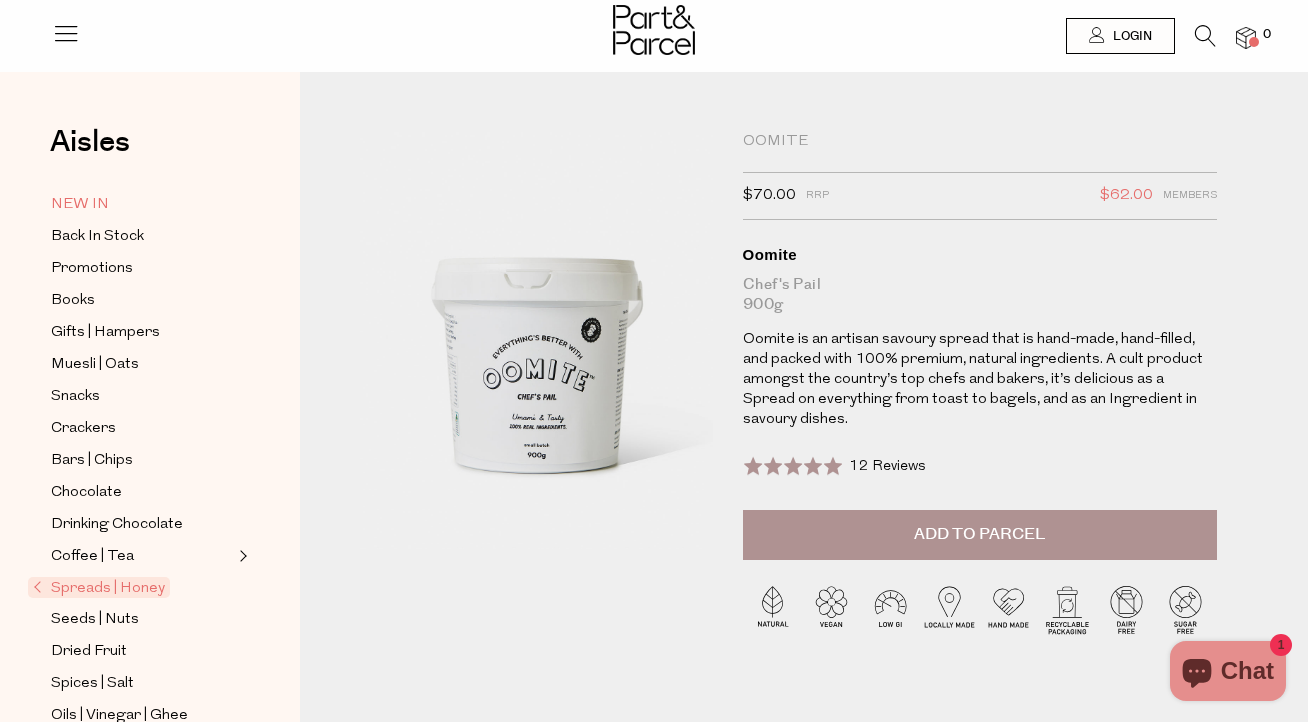 click on "NEW IN" at bounding box center (80, 205) 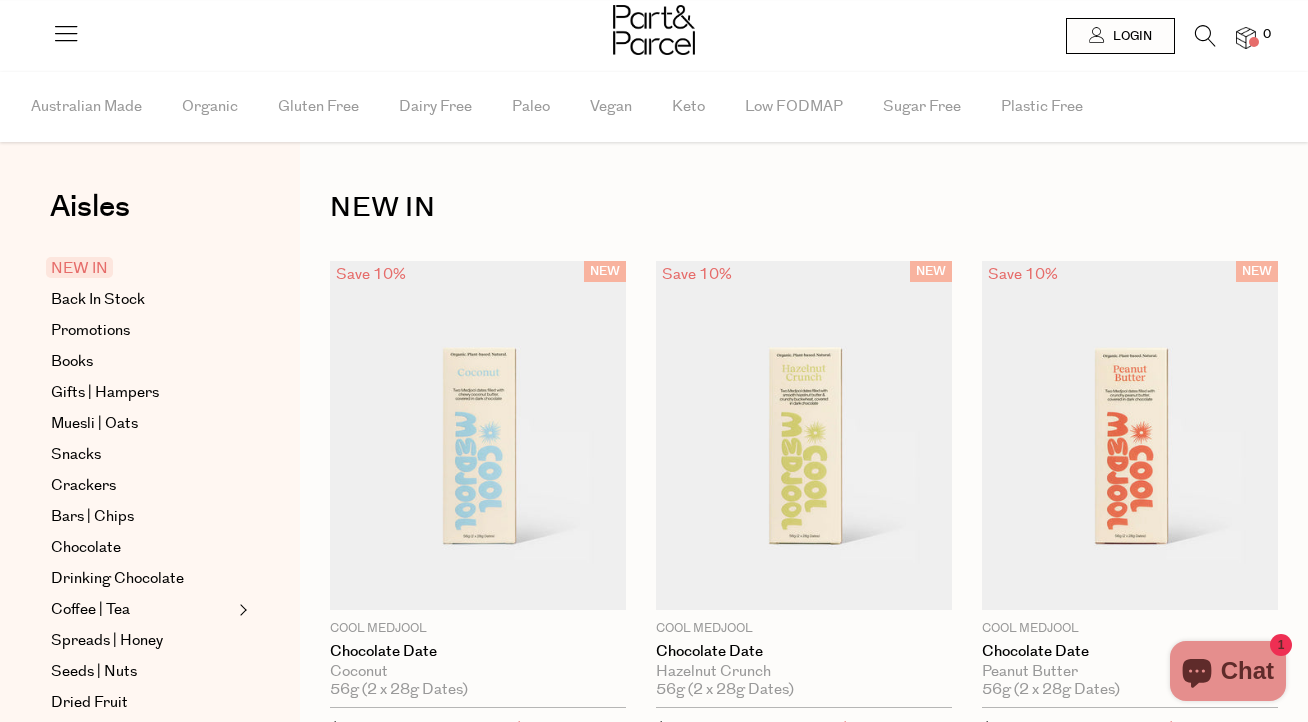scroll, scrollTop: 0, scrollLeft: 0, axis: both 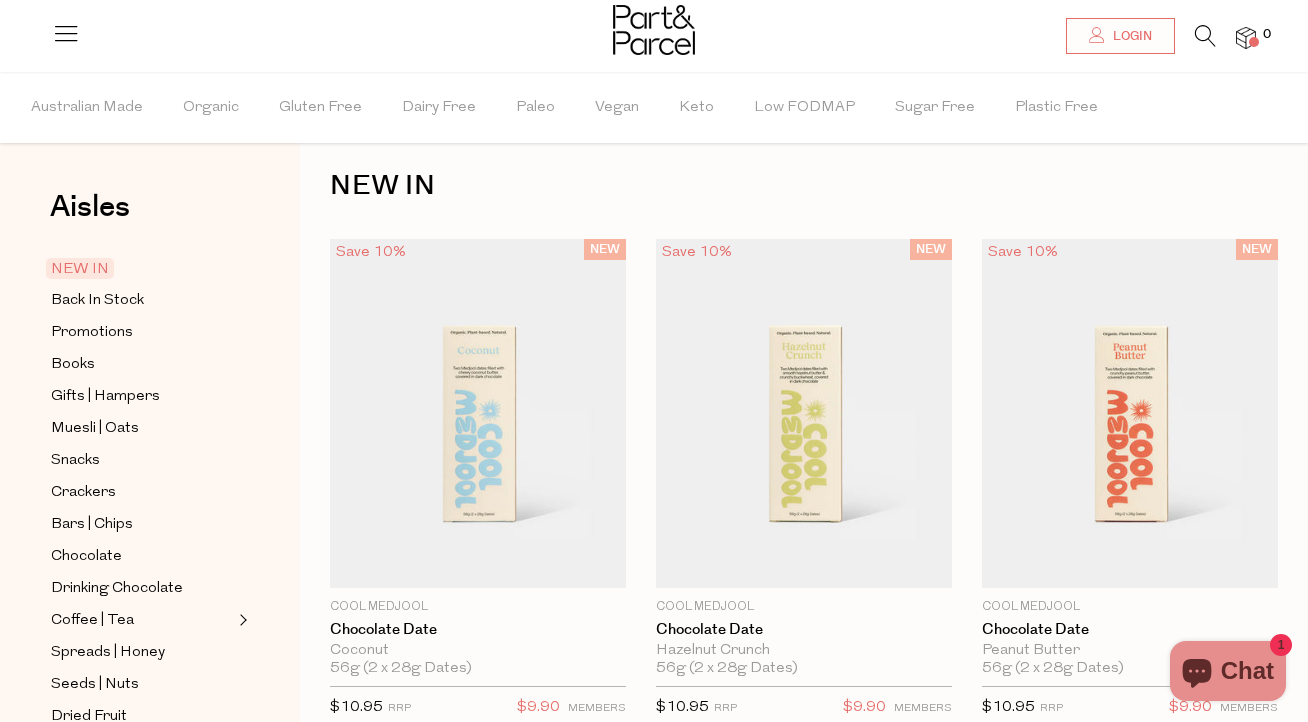 click at bounding box center (478, 413) 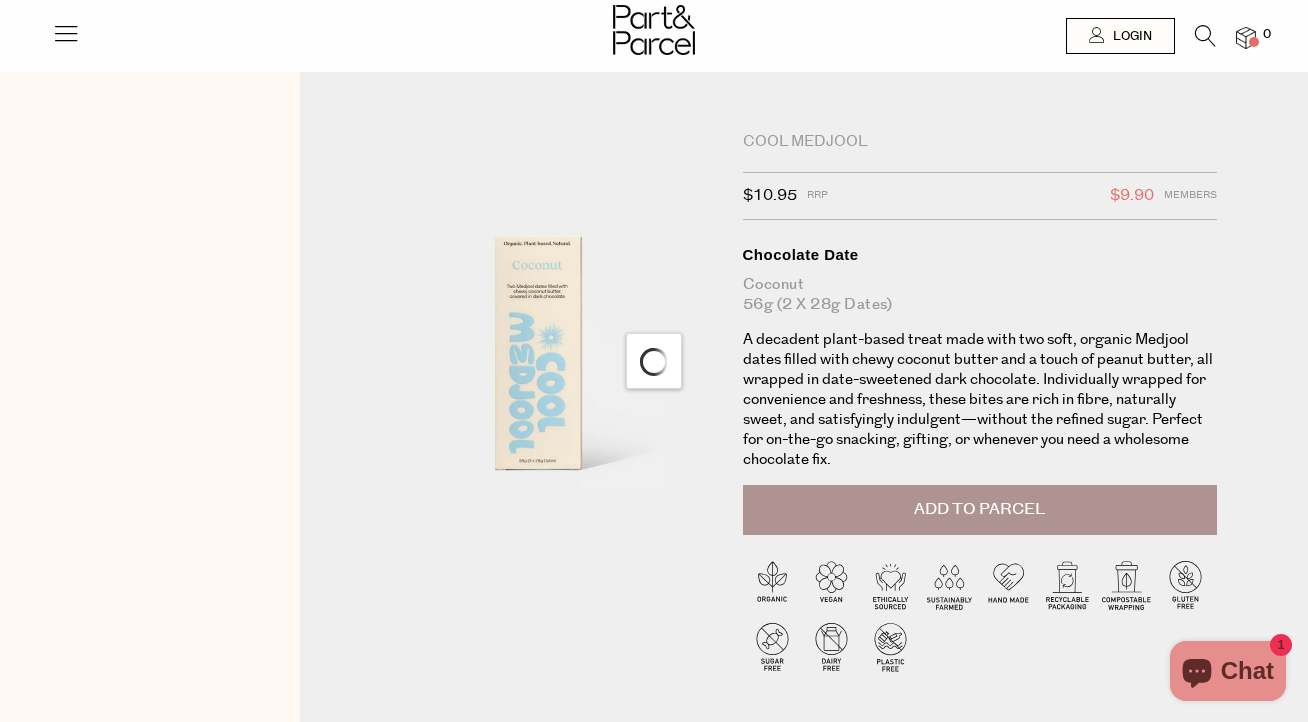 scroll, scrollTop: 0, scrollLeft: 0, axis: both 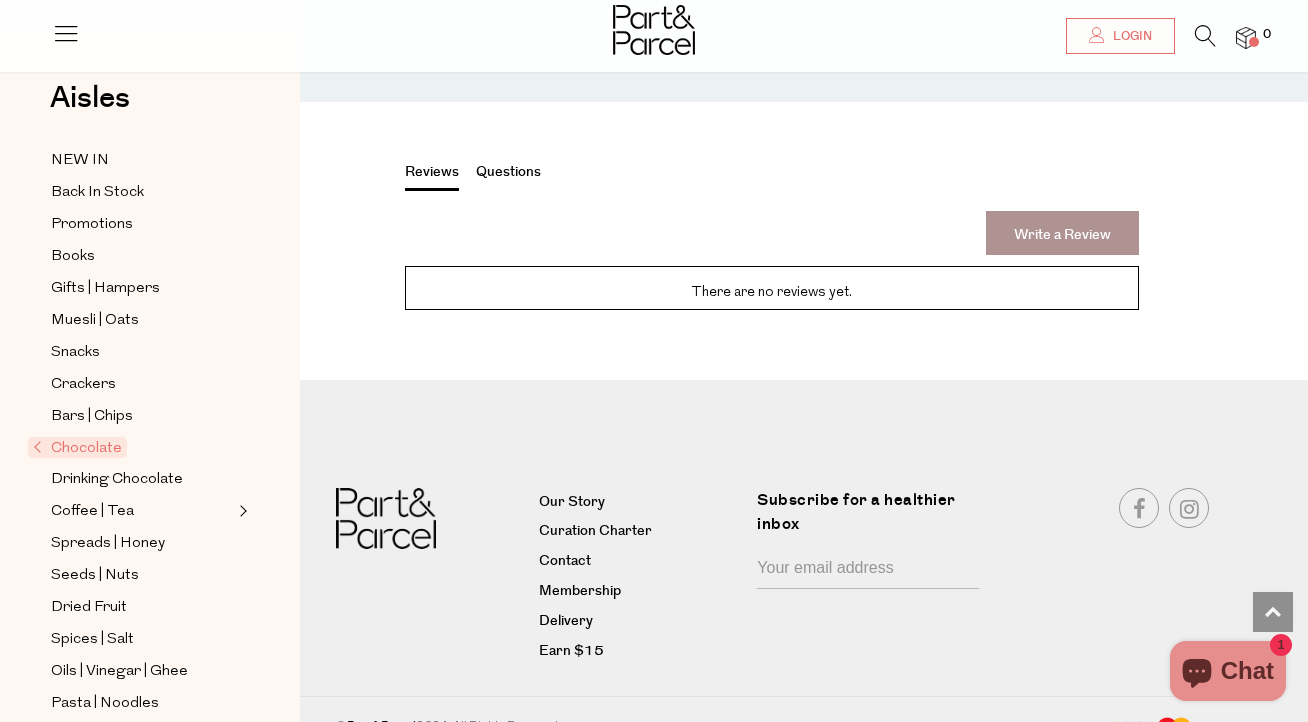 click on "Questions" at bounding box center [508, 175] 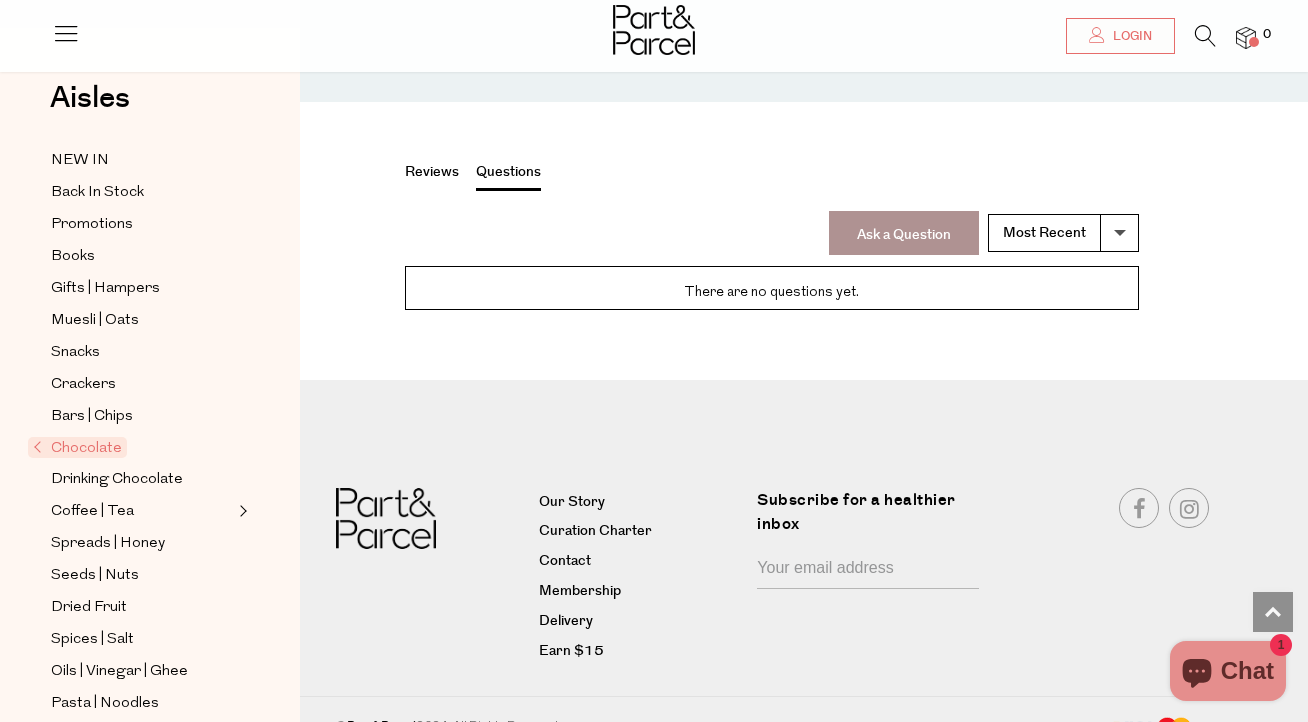 click on "Reviews" at bounding box center [432, 175] 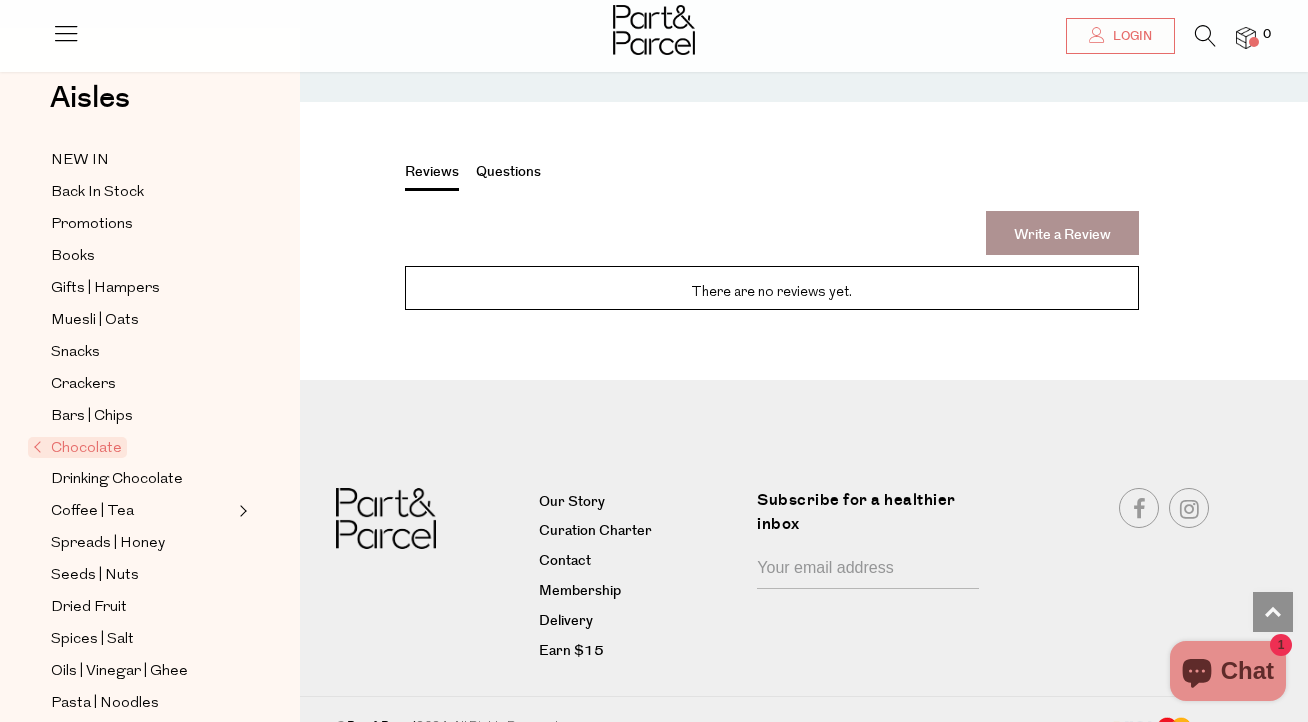 click on "Questions" at bounding box center (508, 175) 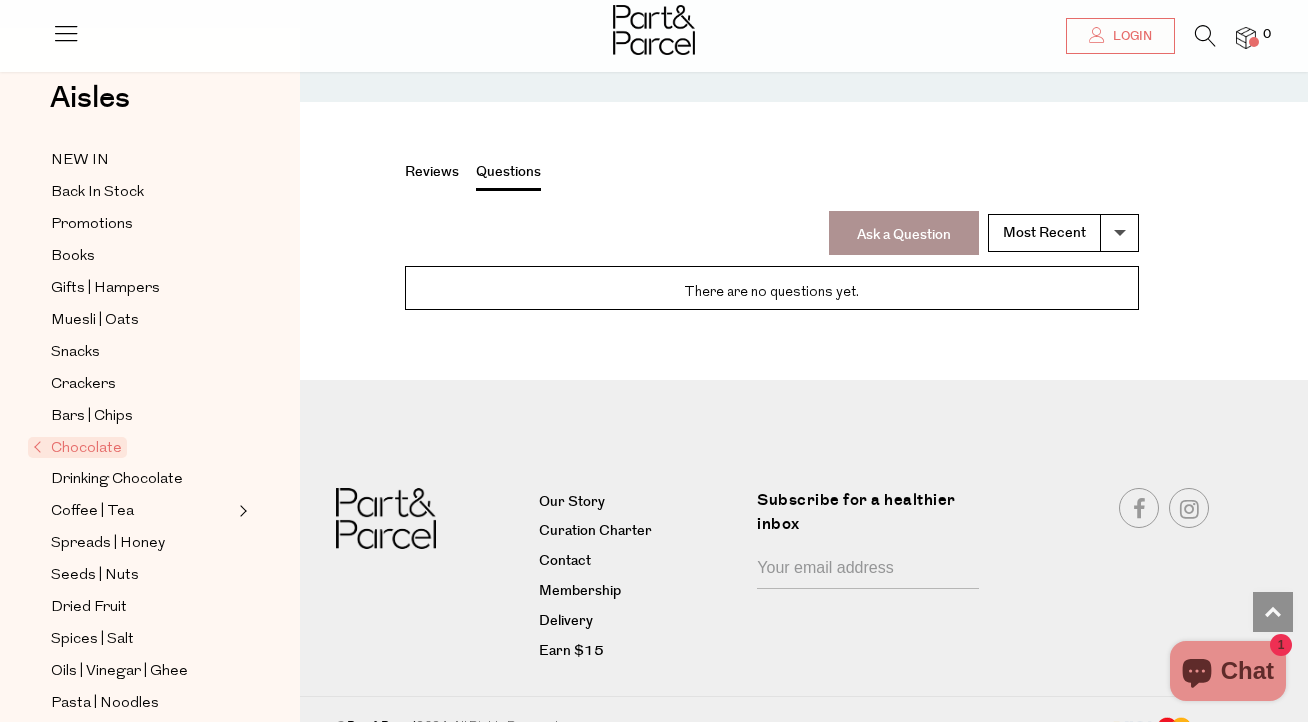 click on "Reviews" at bounding box center [432, 175] 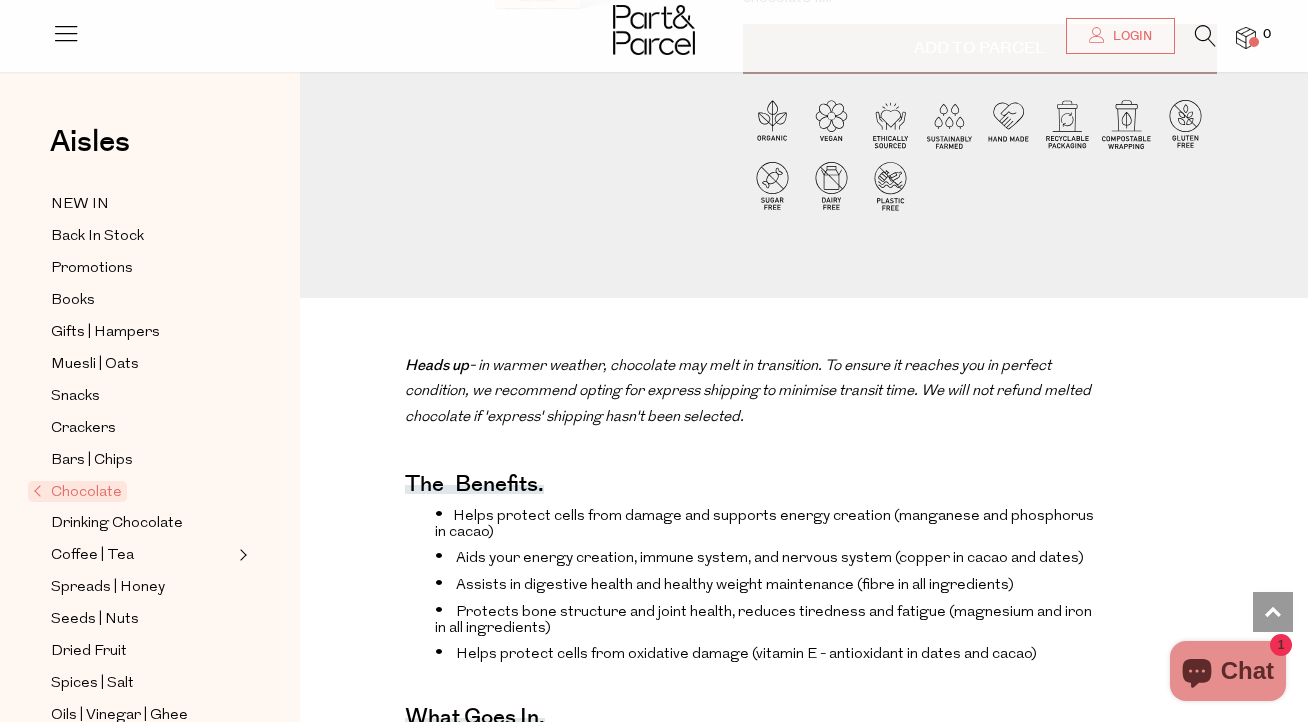 scroll, scrollTop: 0, scrollLeft: 0, axis: both 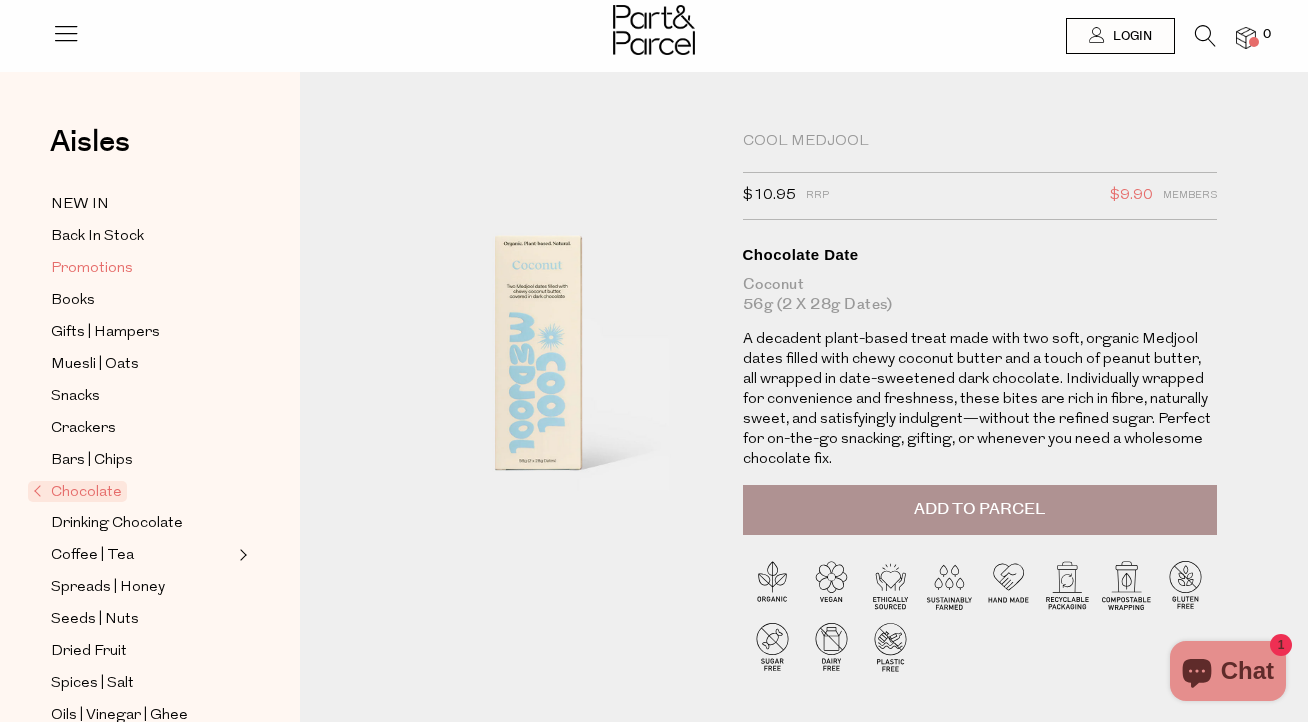 click on "Promotions" at bounding box center [92, 269] 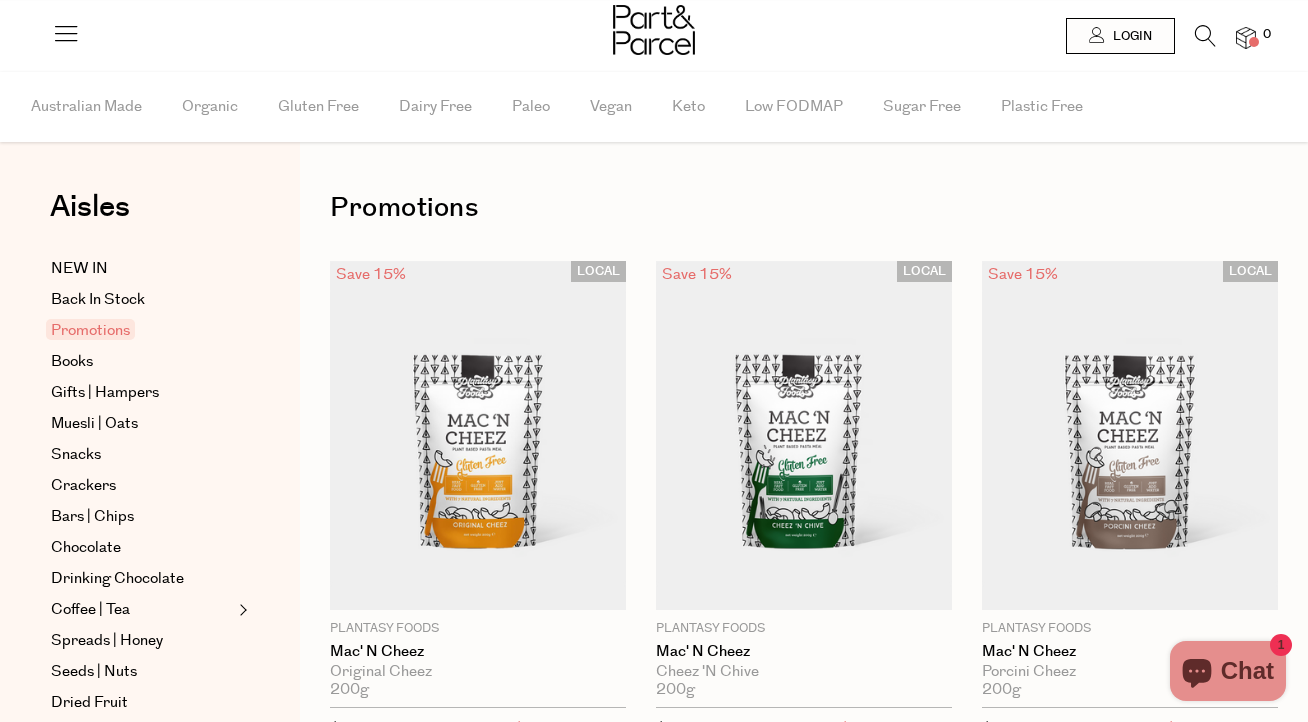 scroll, scrollTop: 0, scrollLeft: 0, axis: both 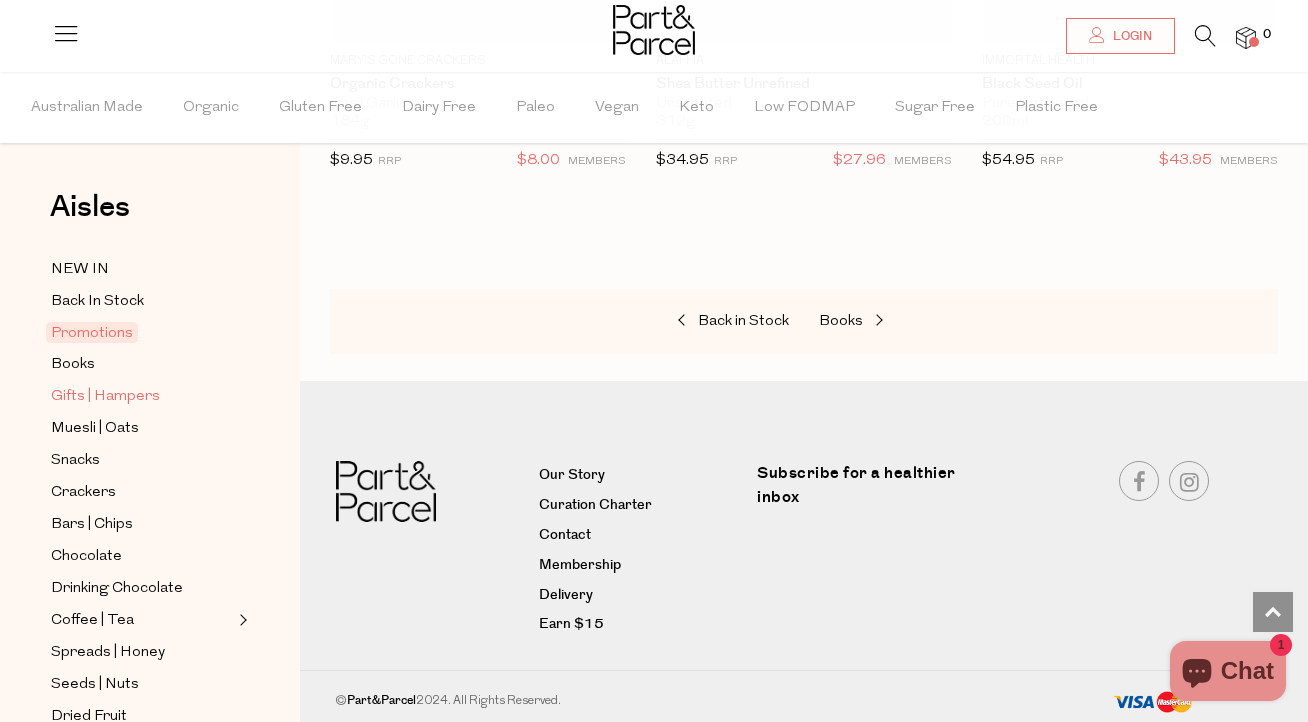 click on "Gifts | Hampers" at bounding box center [105, 397] 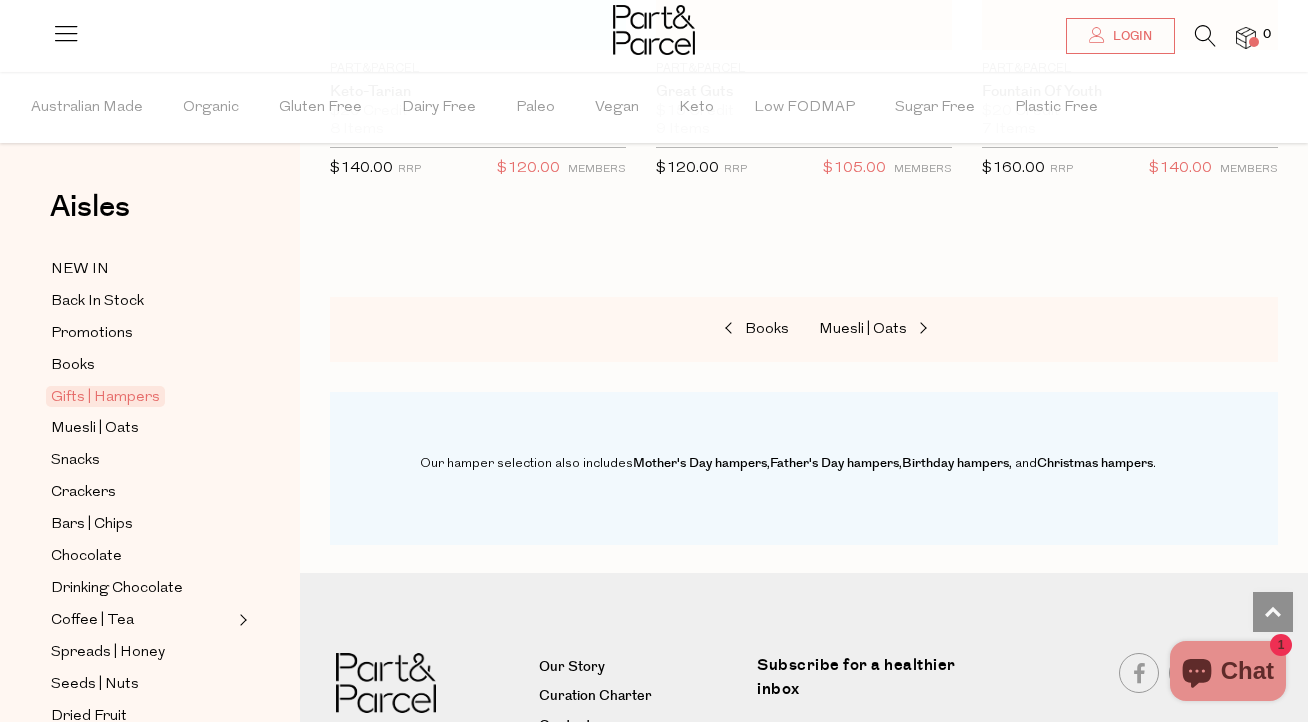 scroll, scrollTop: 1607, scrollLeft: 0, axis: vertical 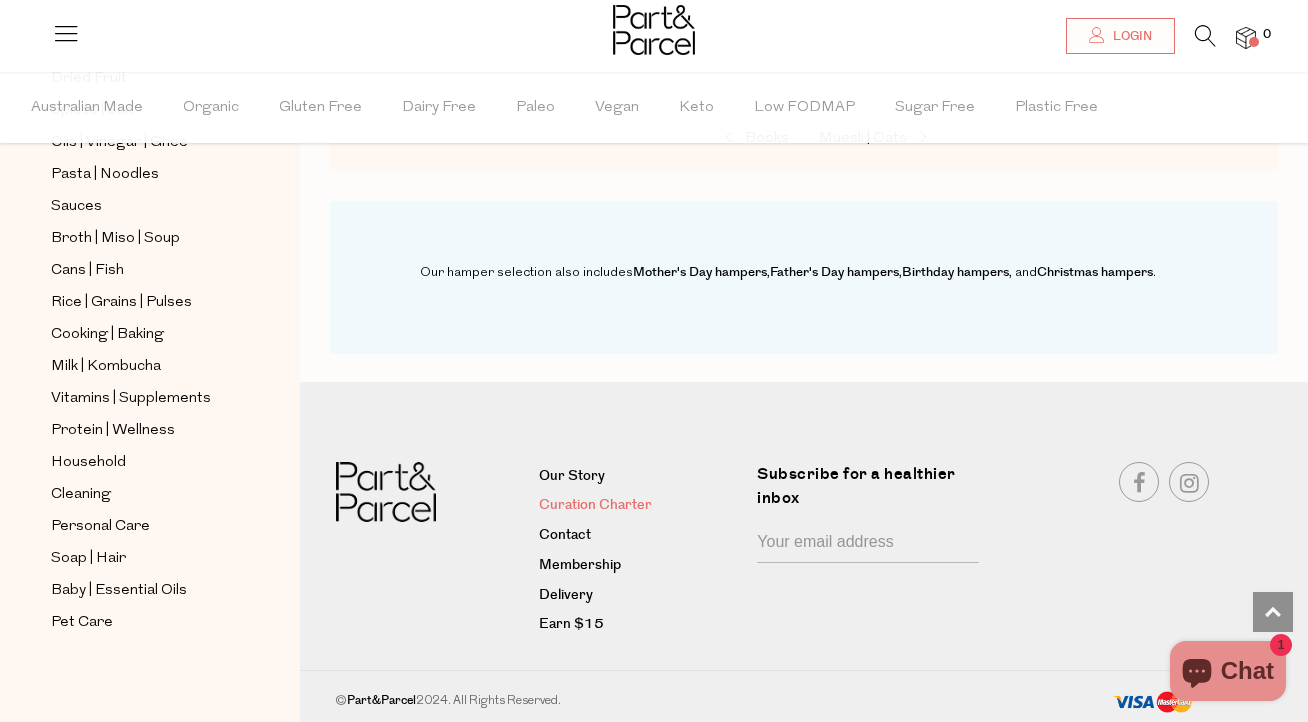 click on "Curation Charter" at bounding box center (640, 506) 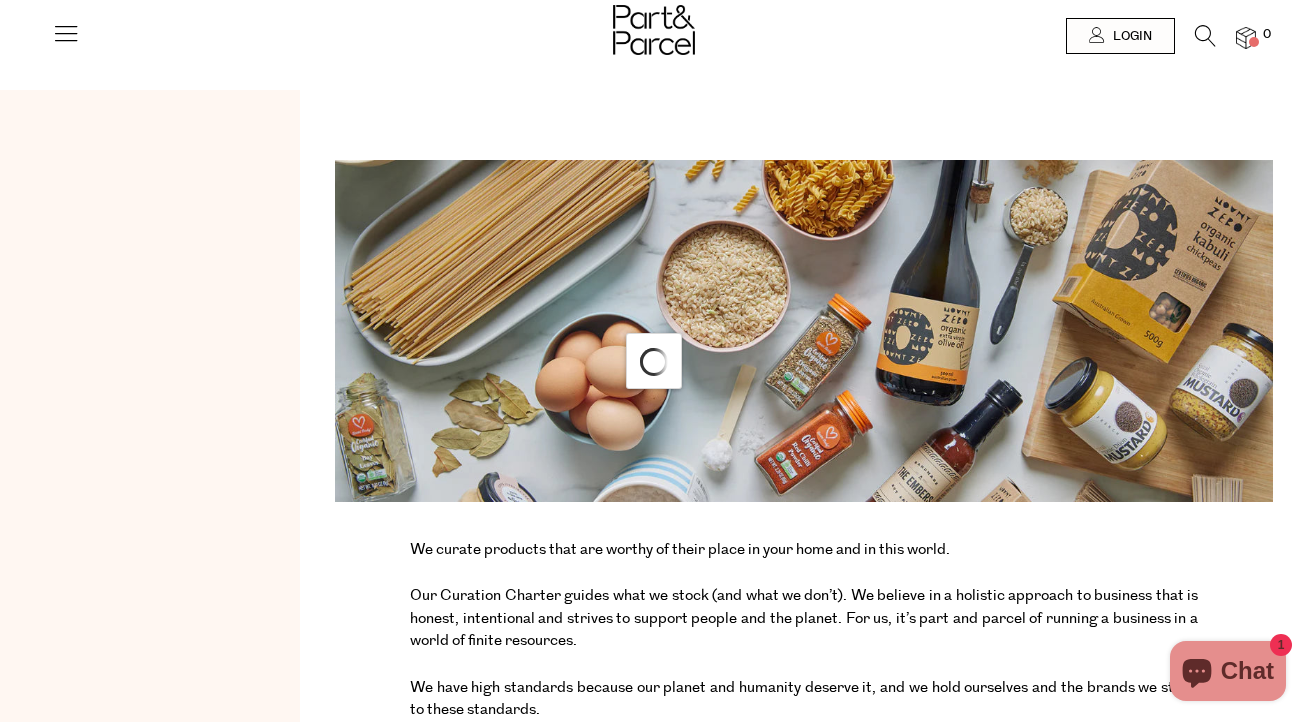 scroll, scrollTop: 16, scrollLeft: 0, axis: vertical 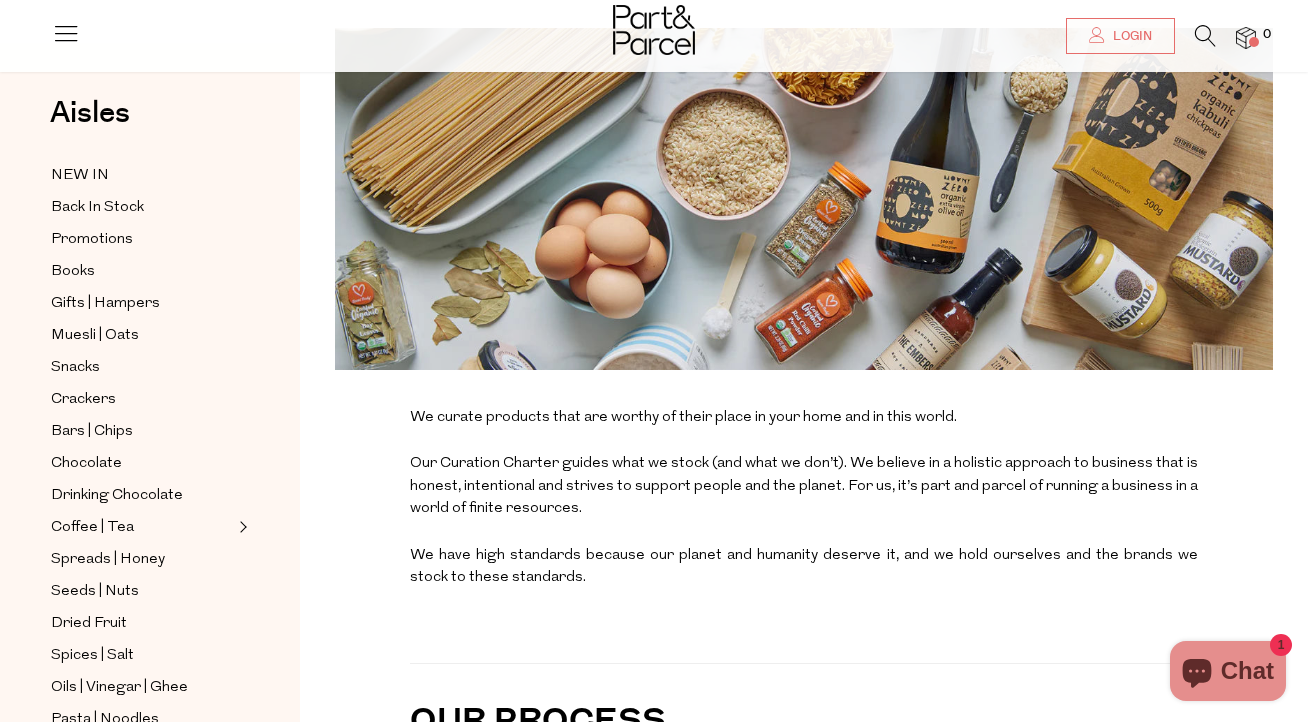 drag, startPoint x: 846, startPoint y: 455, endPoint x: 862, endPoint y: 513, distance: 60.166435 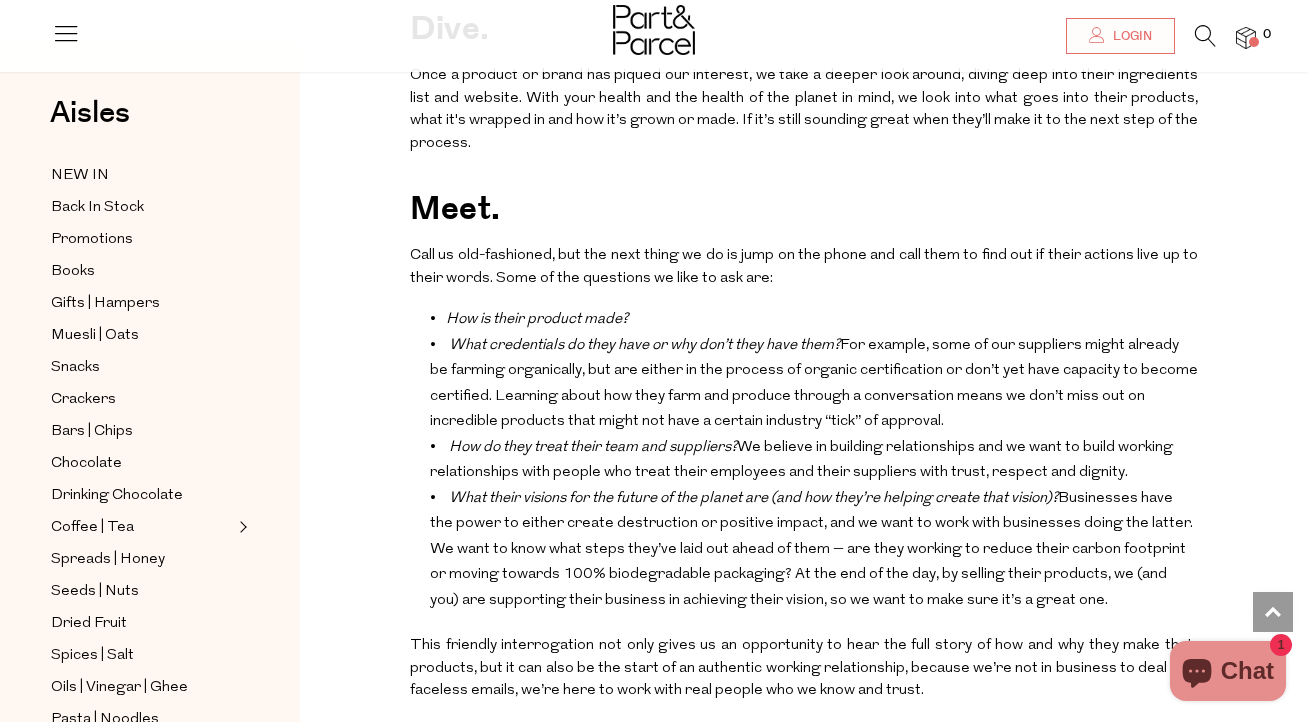 scroll, scrollTop: 1248, scrollLeft: 0, axis: vertical 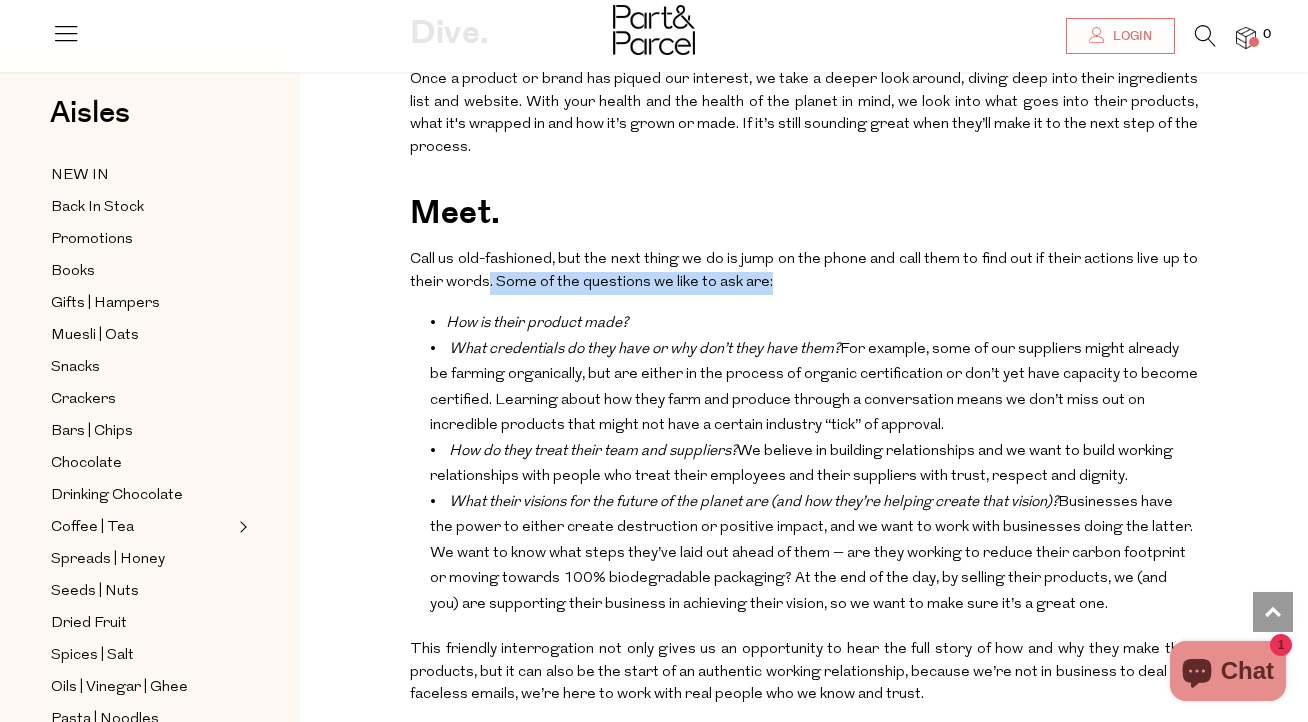 drag, startPoint x: 488, startPoint y: 261, endPoint x: 807, endPoint y: 281, distance: 319.62634 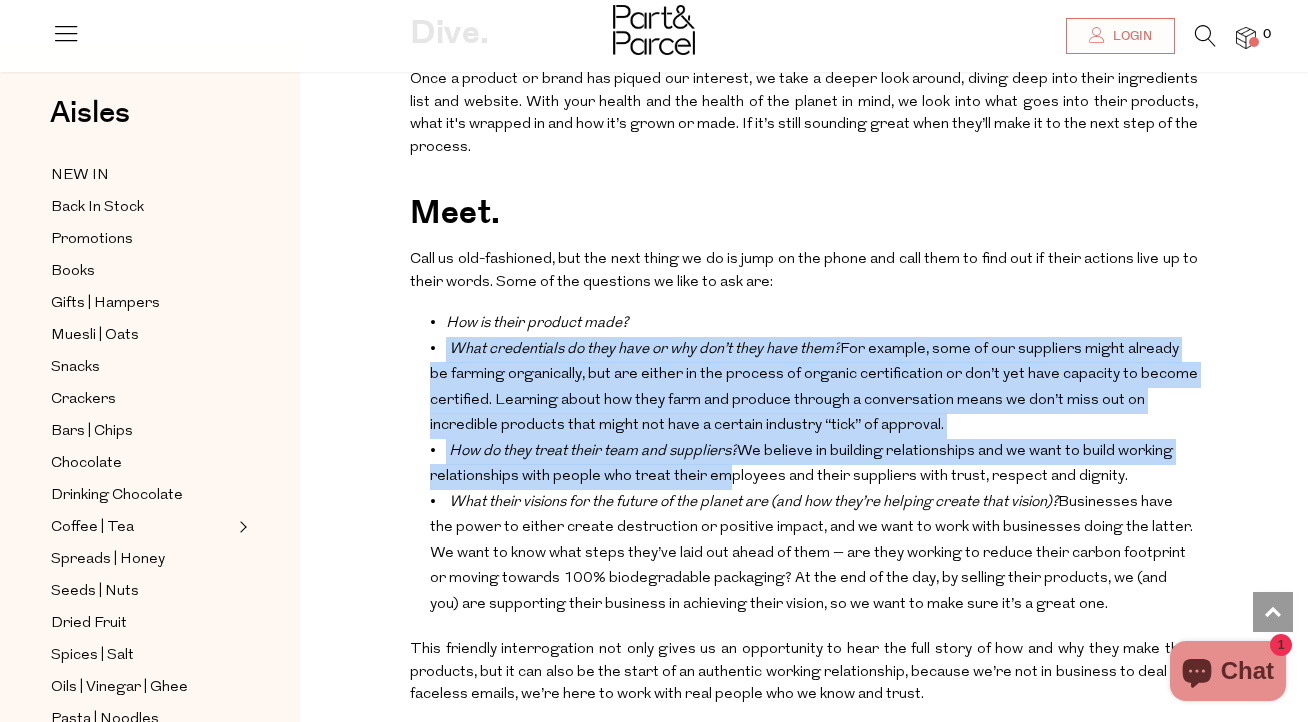 drag, startPoint x: 637, startPoint y: 308, endPoint x: 715, endPoint y: 447, distance: 159.38947 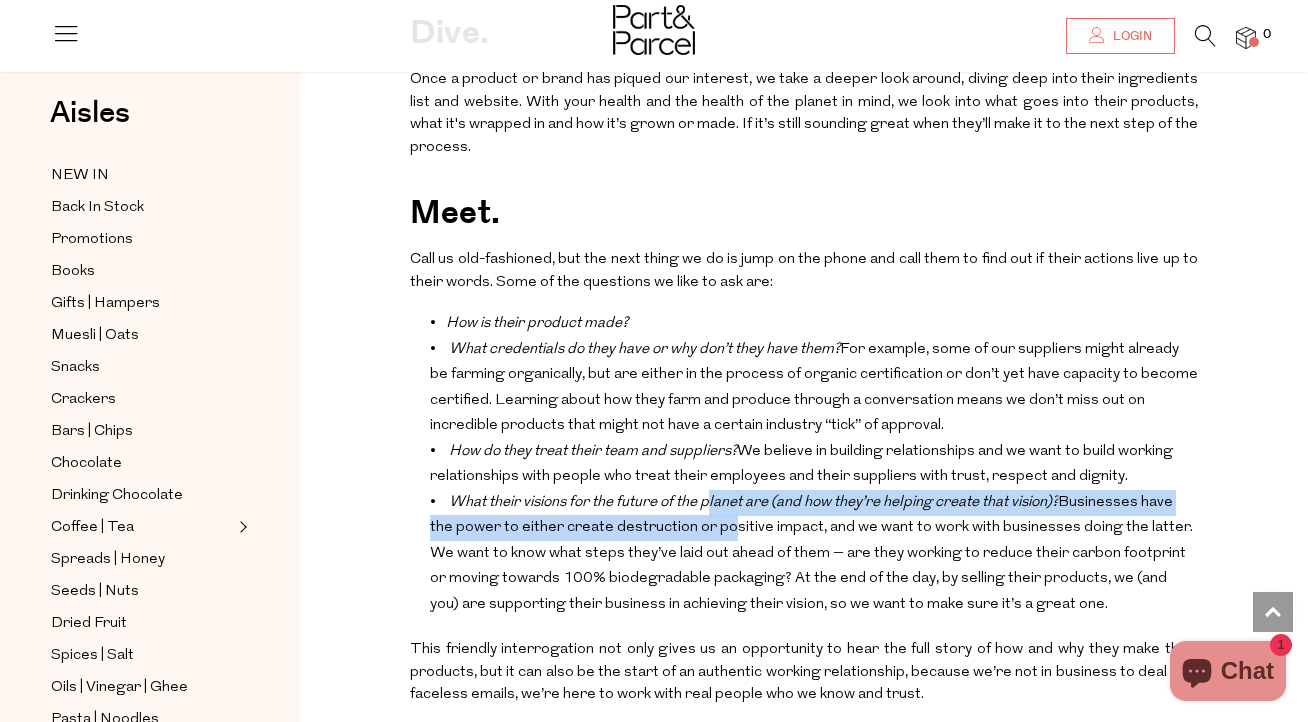 drag, startPoint x: 712, startPoint y: 487, endPoint x: 725, endPoint y: 515, distance: 30.870699 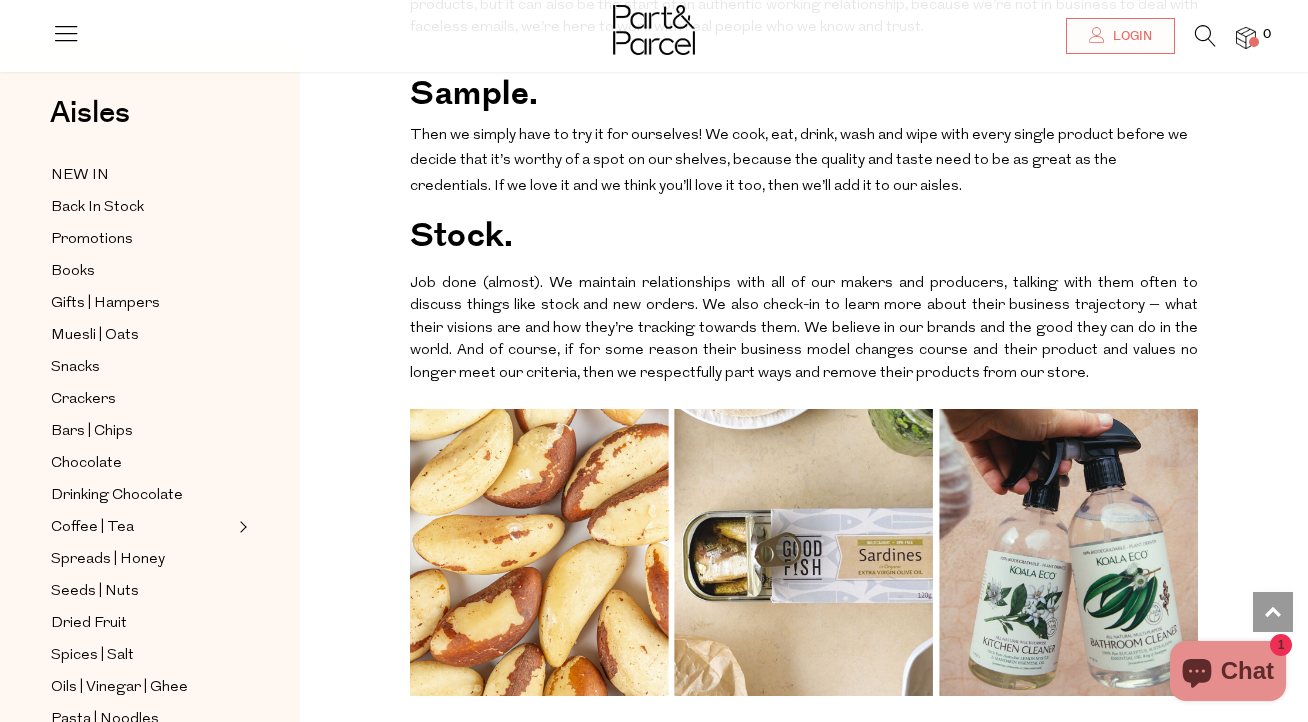scroll, scrollTop: 1912, scrollLeft: 0, axis: vertical 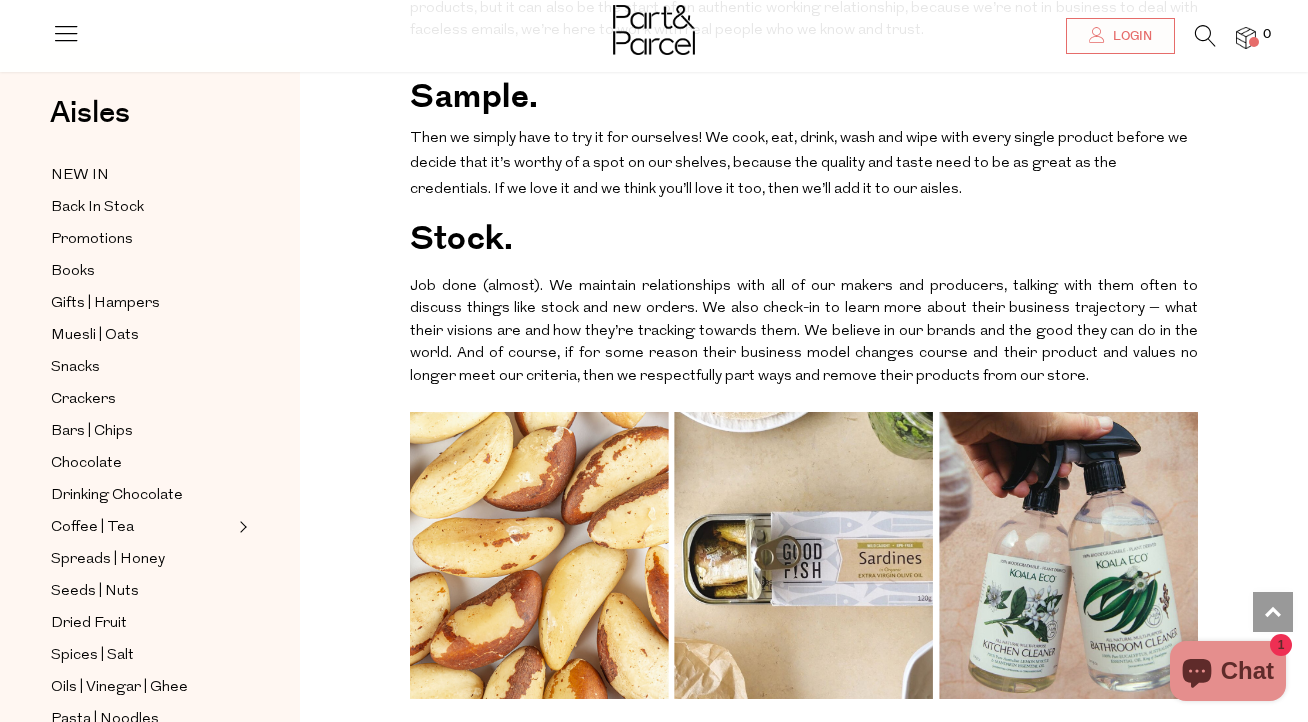 drag, startPoint x: 698, startPoint y: 115, endPoint x: 962, endPoint y: 170, distance: 269.6683 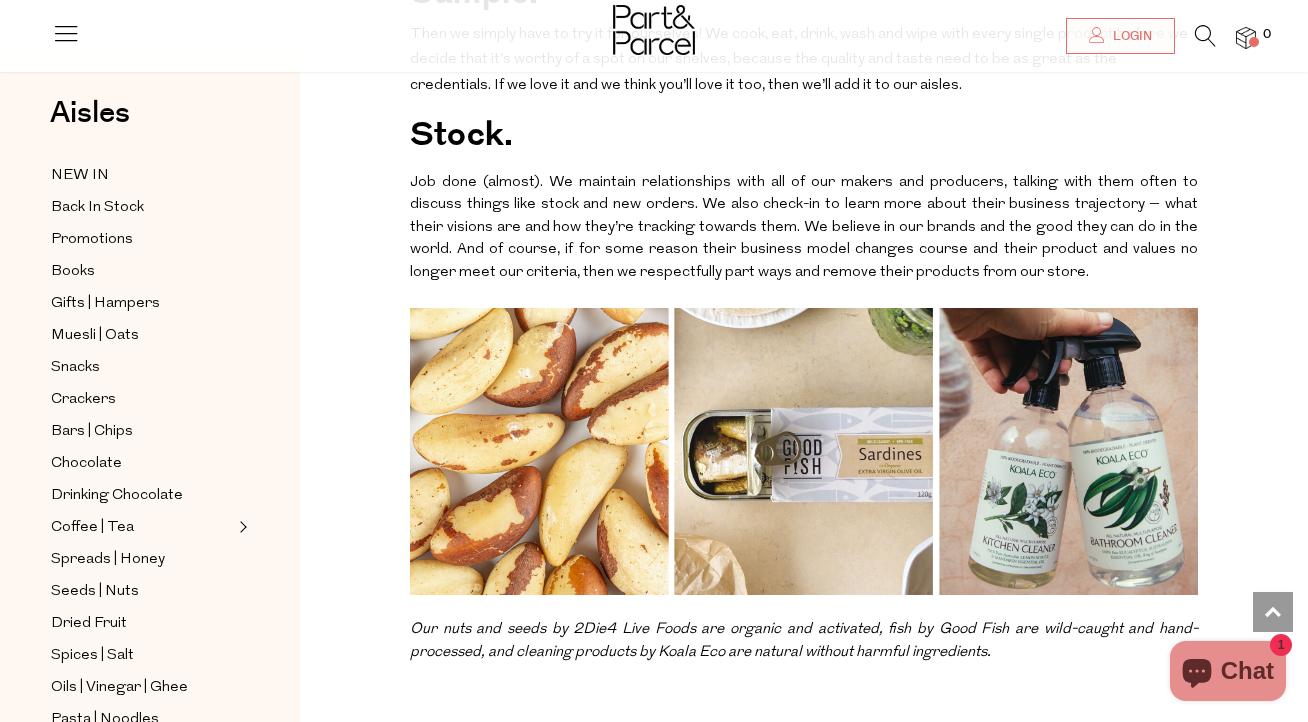 scroll, scrollTop: 2022, scrollLeft: 0, axis: vertical 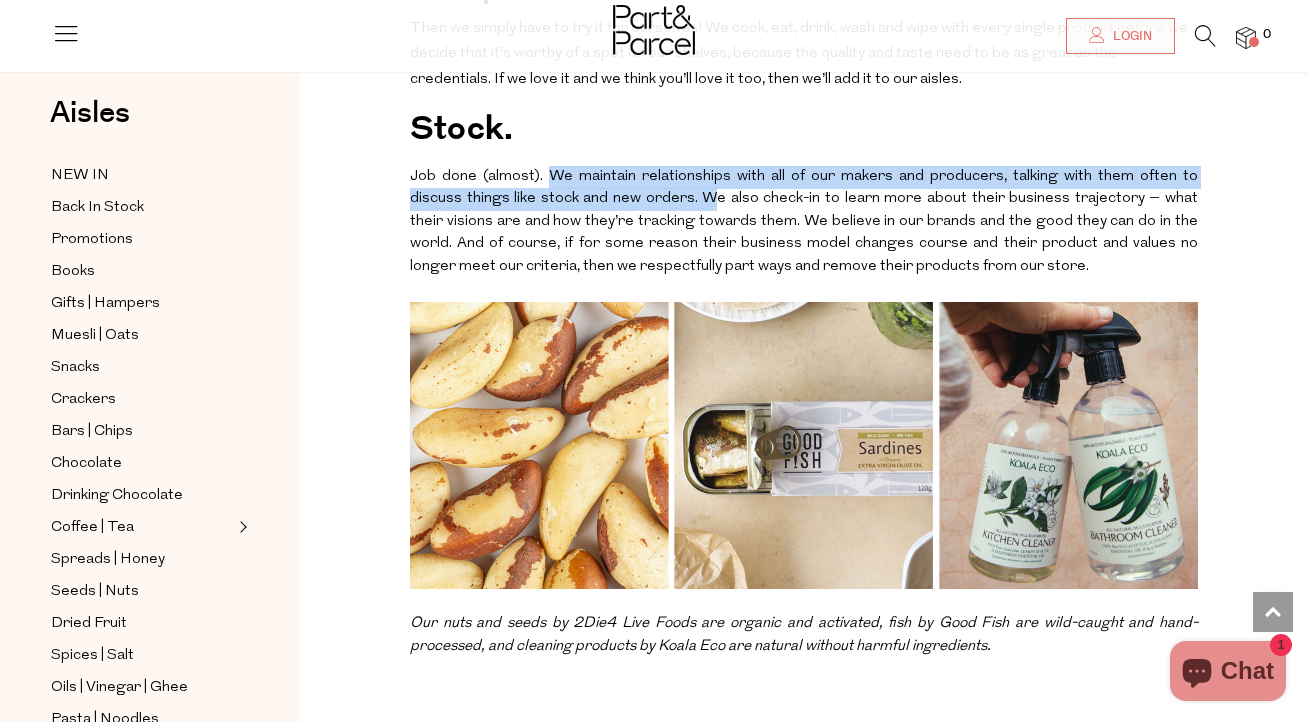drag, startPoint x: 544, startPoint y: 155, endPoint x: 651, endPoint y: 180, distance: 109.88175 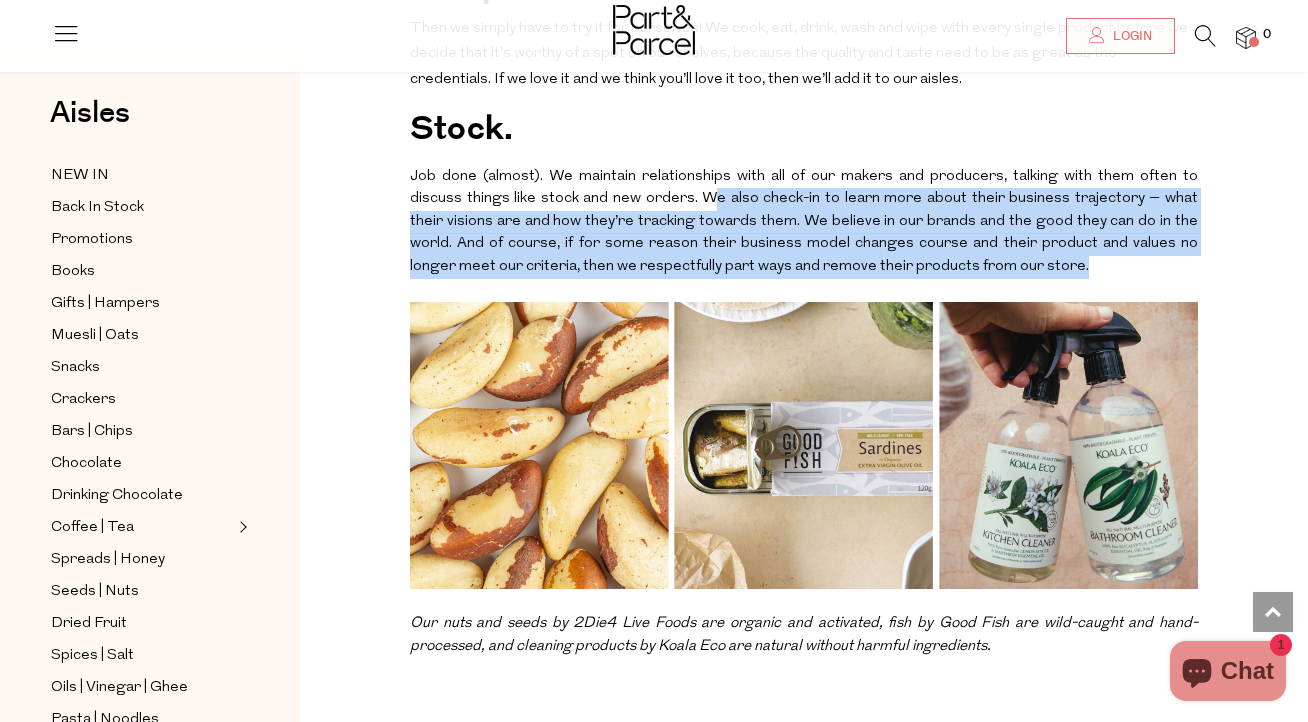 drag, startPoint x: 647, startPoint y: 180, endPoint x: 1063, endPoint y: 240, distance: 420.30466 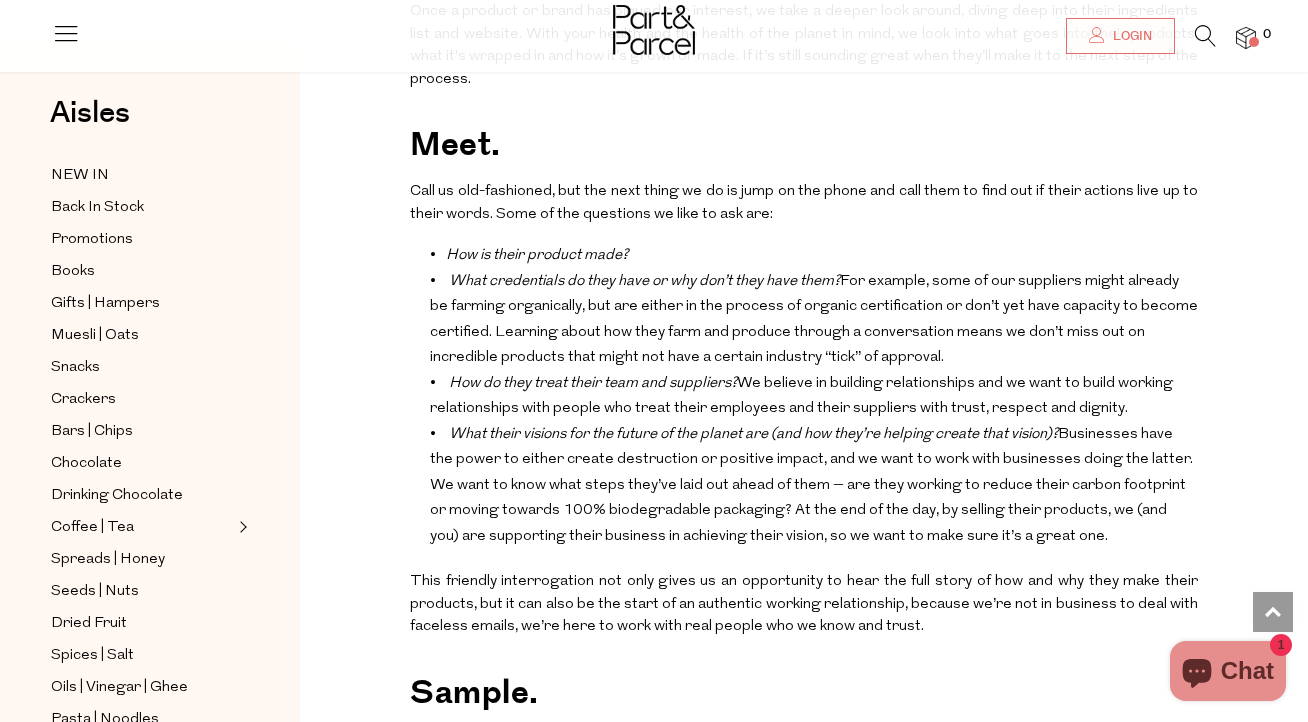 scroll, scrollTop: 0, scrollLeft: 0, axis: both 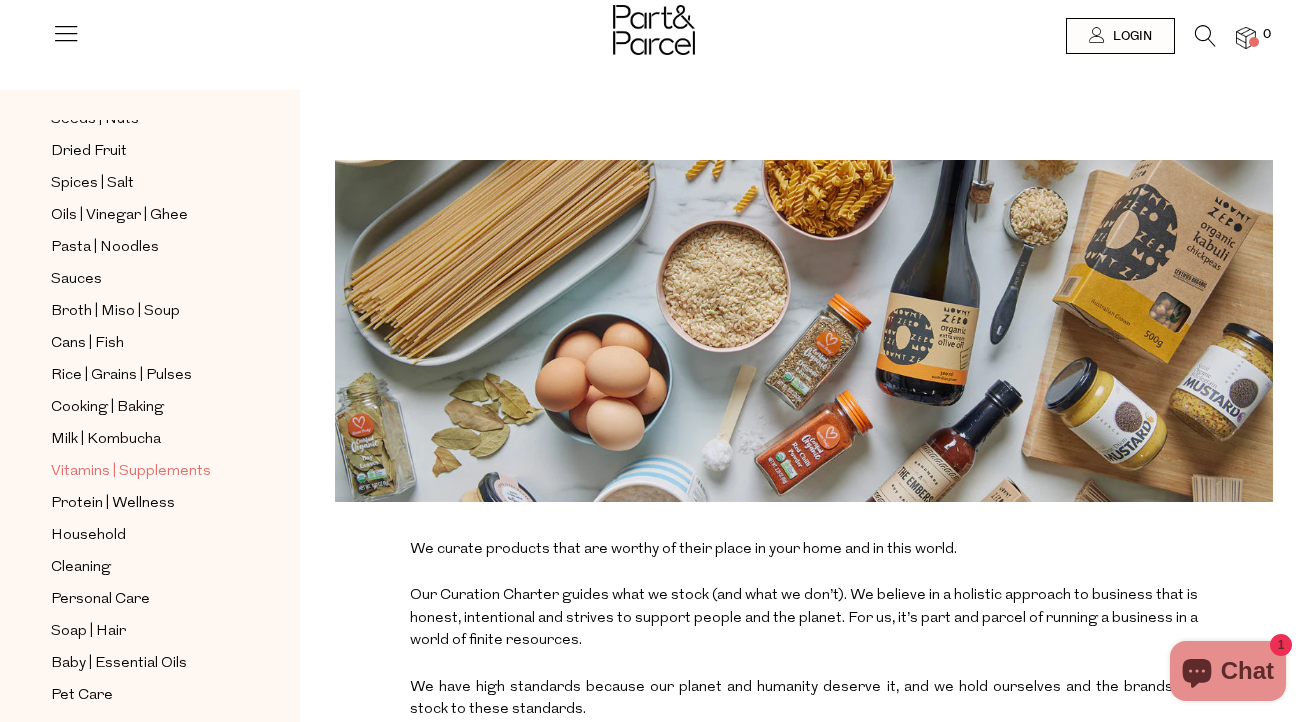 click on "Vitamins | Supplements" at bounding box center (131, 472) 